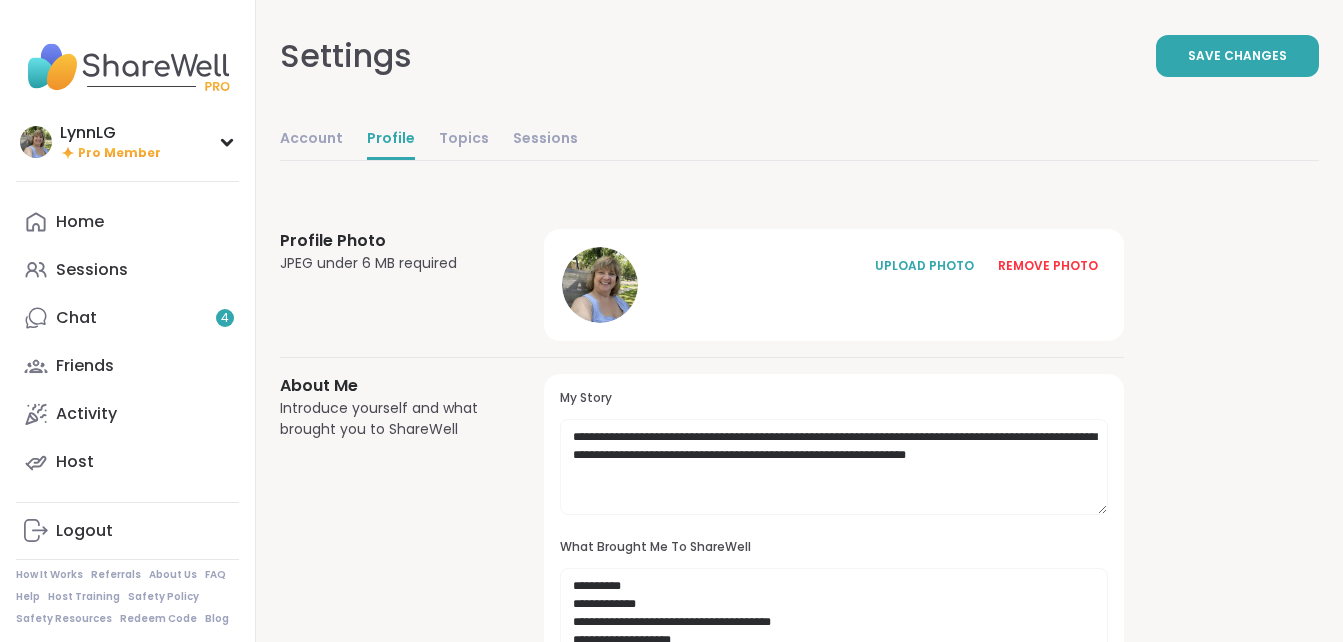 scroll, scrollTop: 99, scrollLeft: 0, axis: vertical 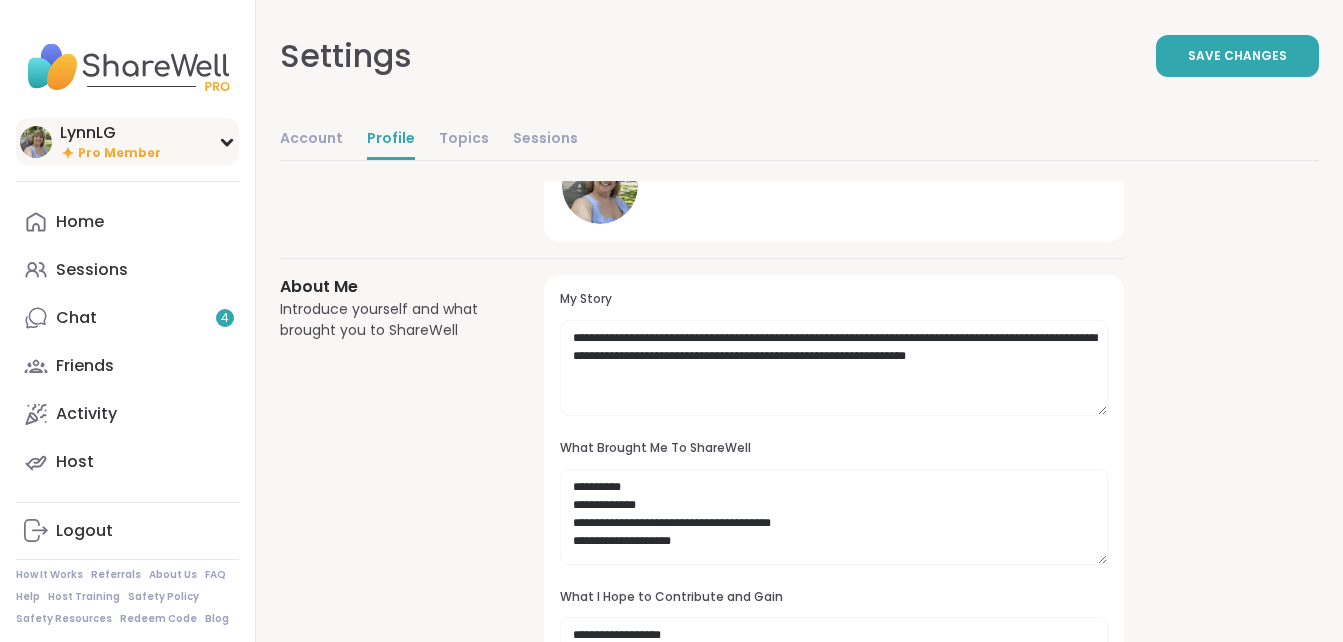 click on "LynnLG" at bounding box center (110, 133) 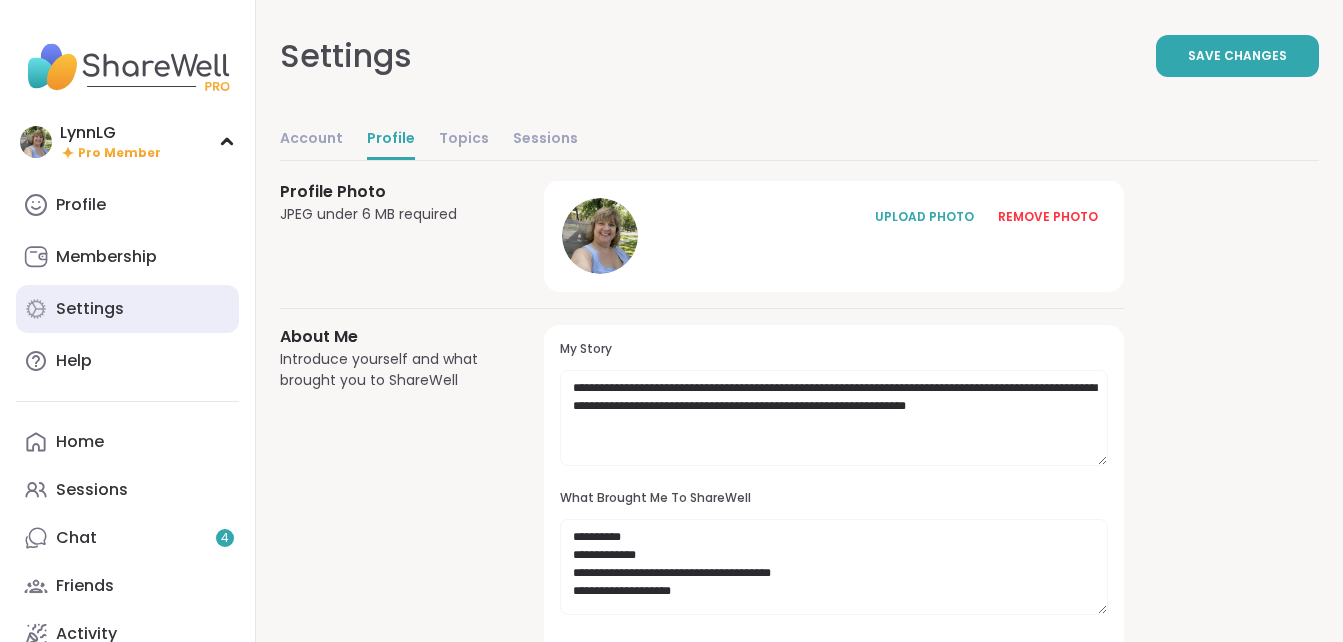 scroll, scrollTop: 0, scrollLeft: 0, axis: both 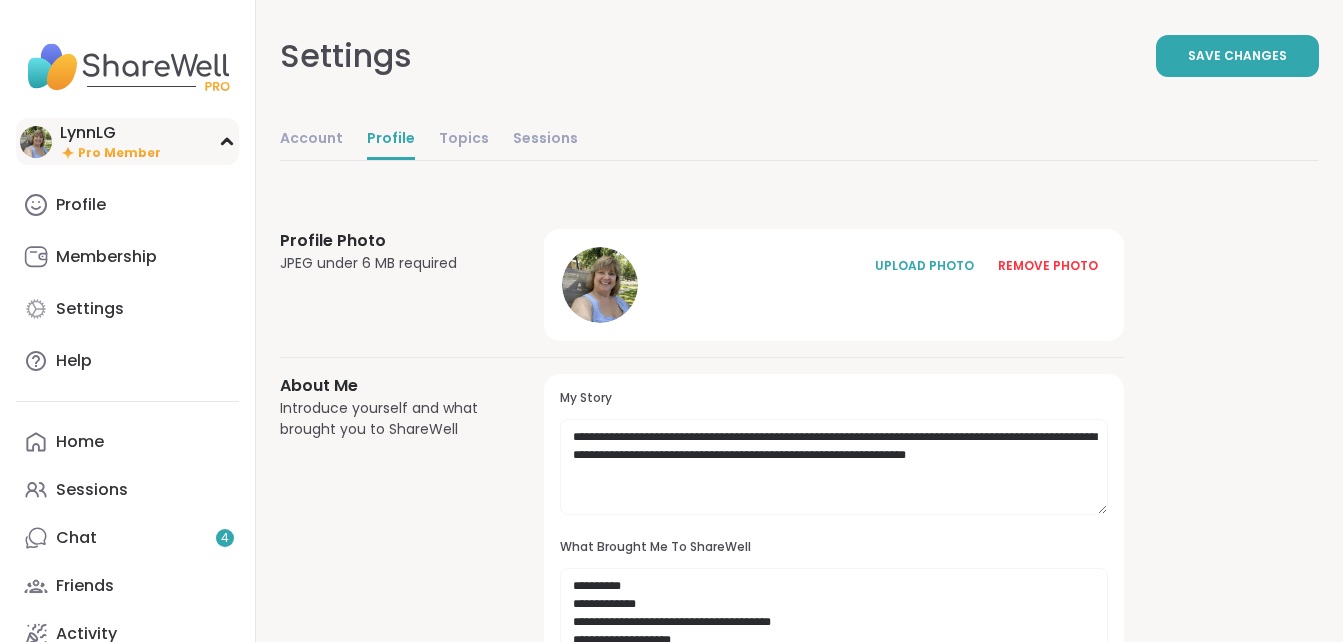 click on "LynnLG" at bounding box center [110, 133] 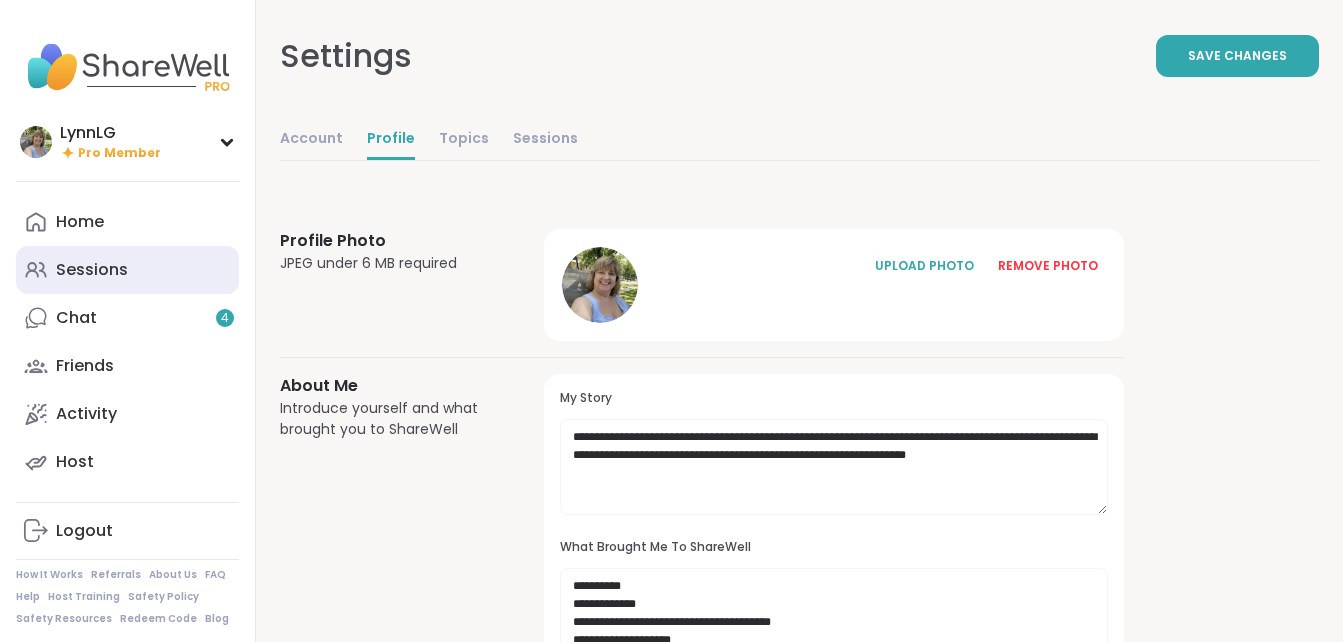 click on "Sessions" at bounding box center [92, 270] 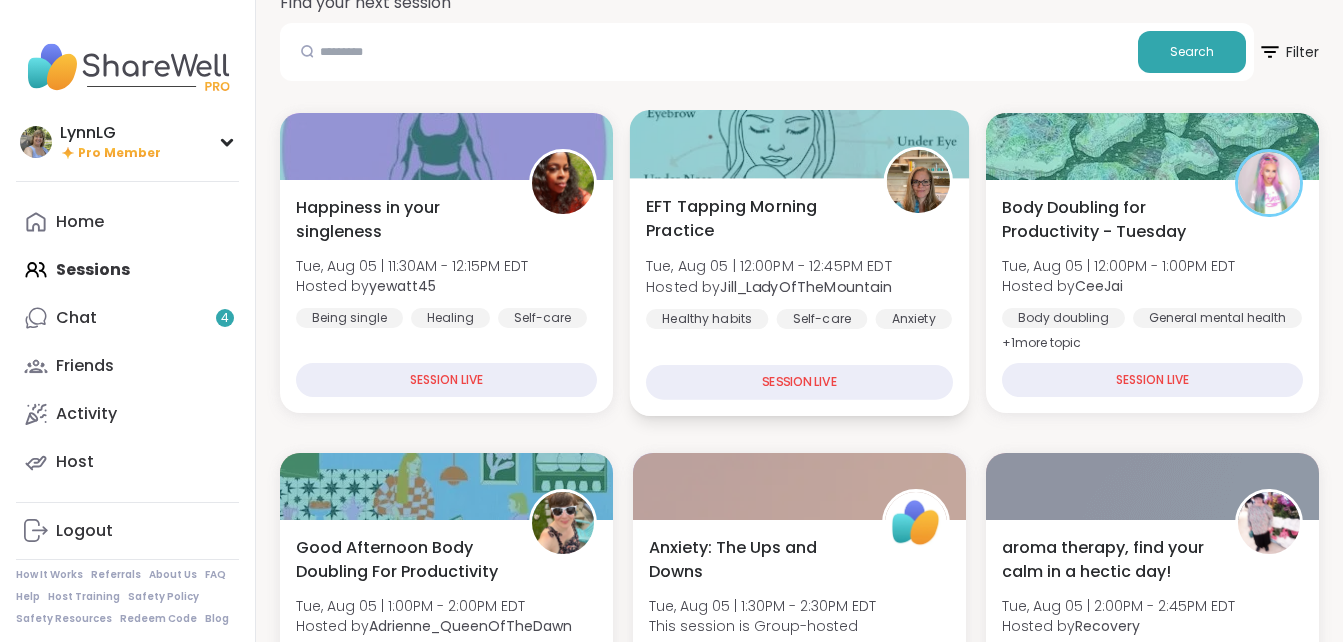 scroll, scrollTop: 198, scrollLeft: 0, axis: vertical 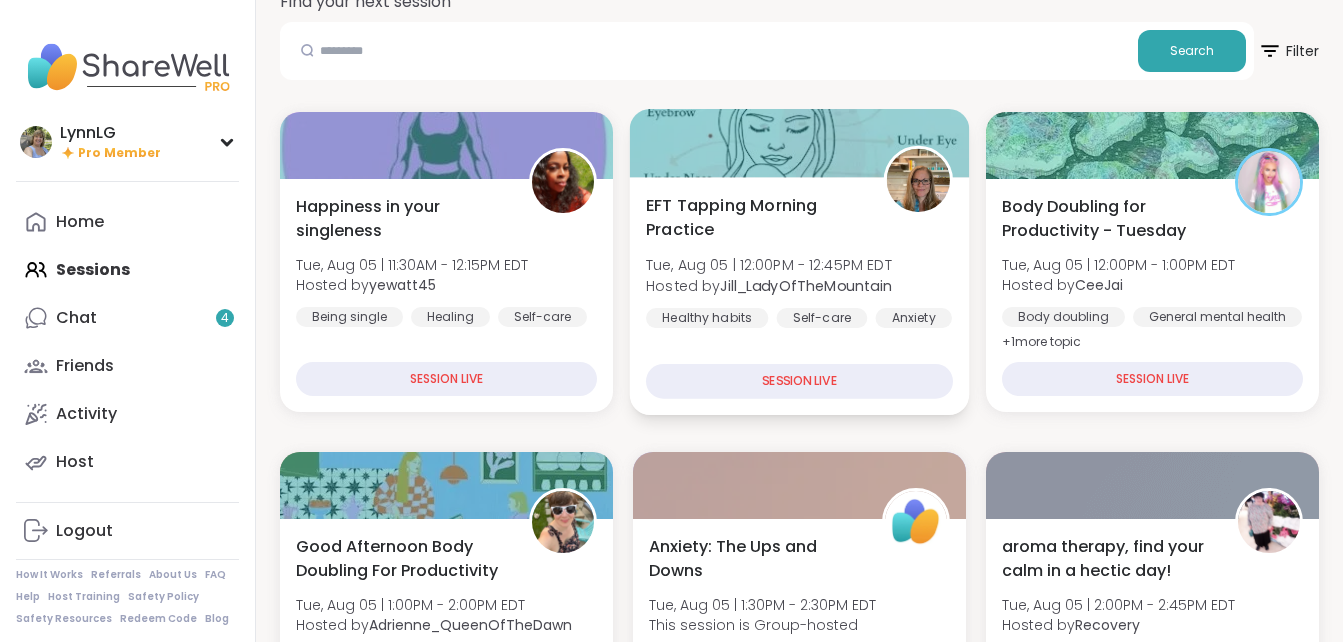 click on "EFT Tapping Morning Practice" at bounding box center (753, 217) 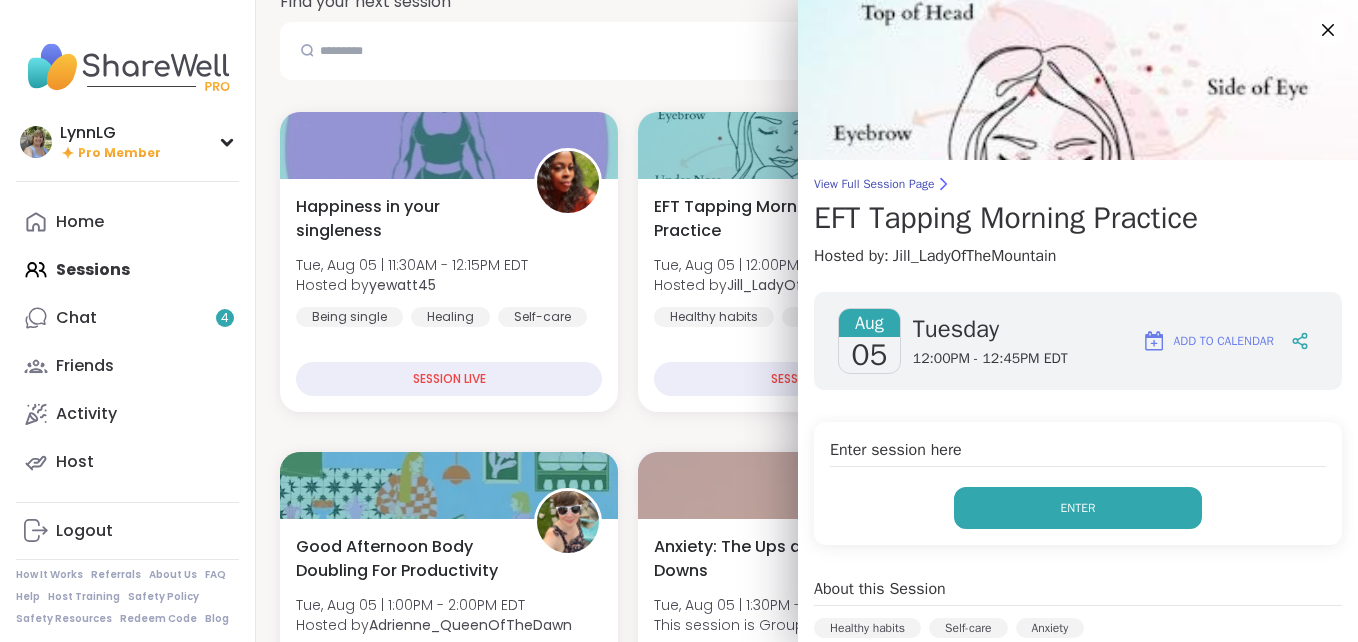 click on "Enter" at bounding box center (1078, 508) 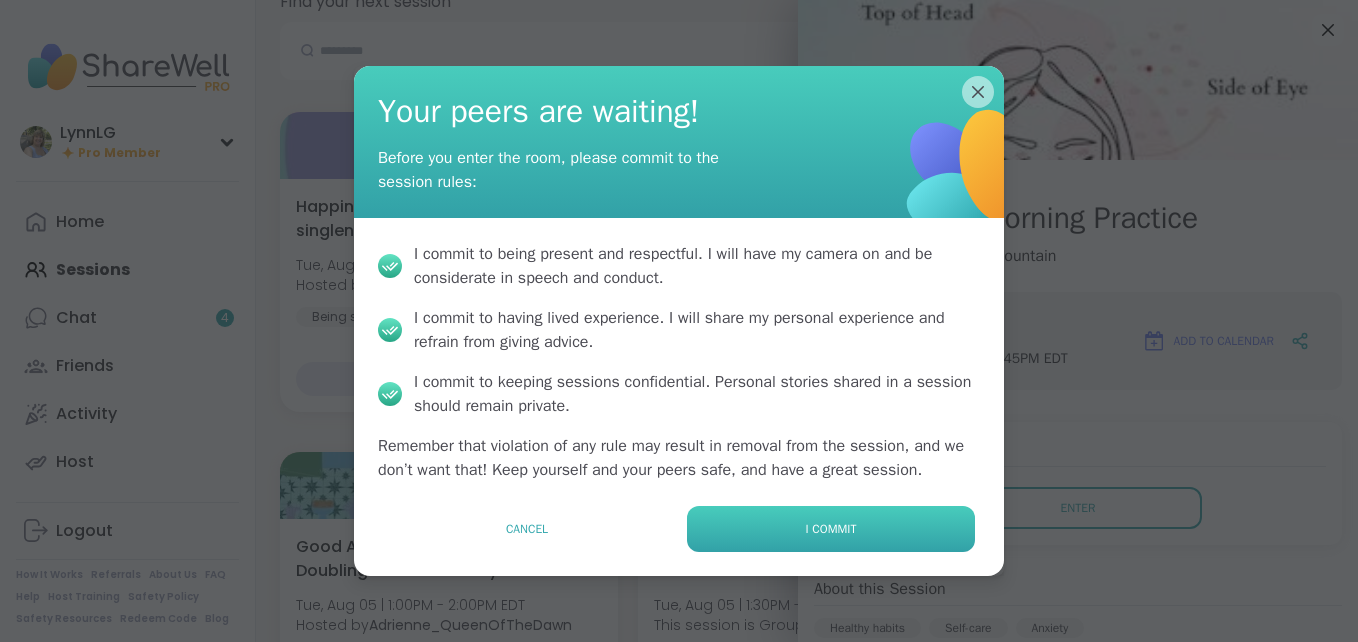 click on "I commit" at bounding box center (831, 529) 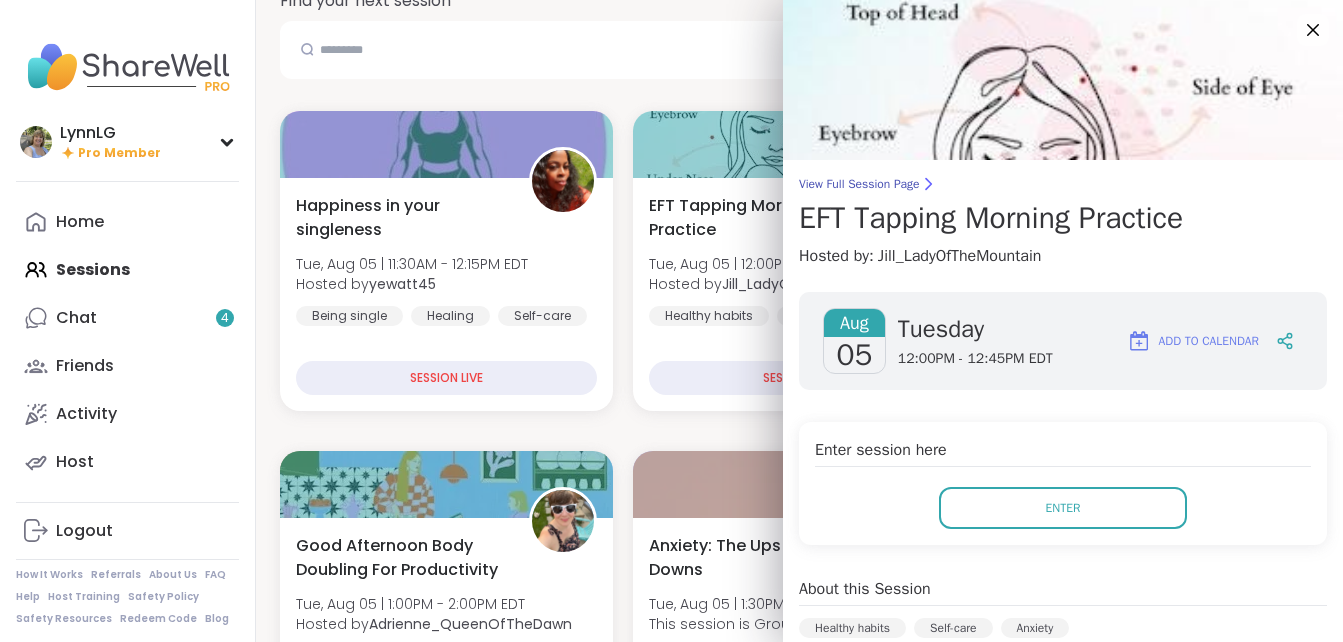 scroll, scrollTop: 201, scrollLeft: 0, axis: vertical 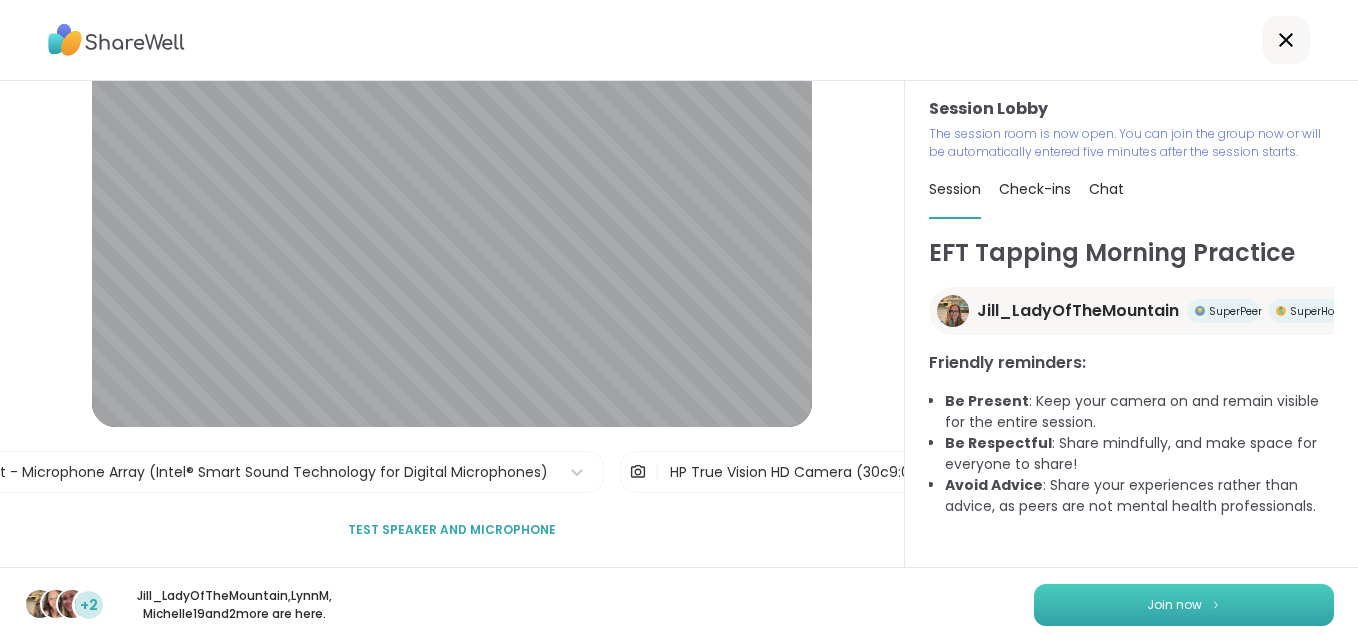 click on "Join now" at bounding box center [1184, 605] 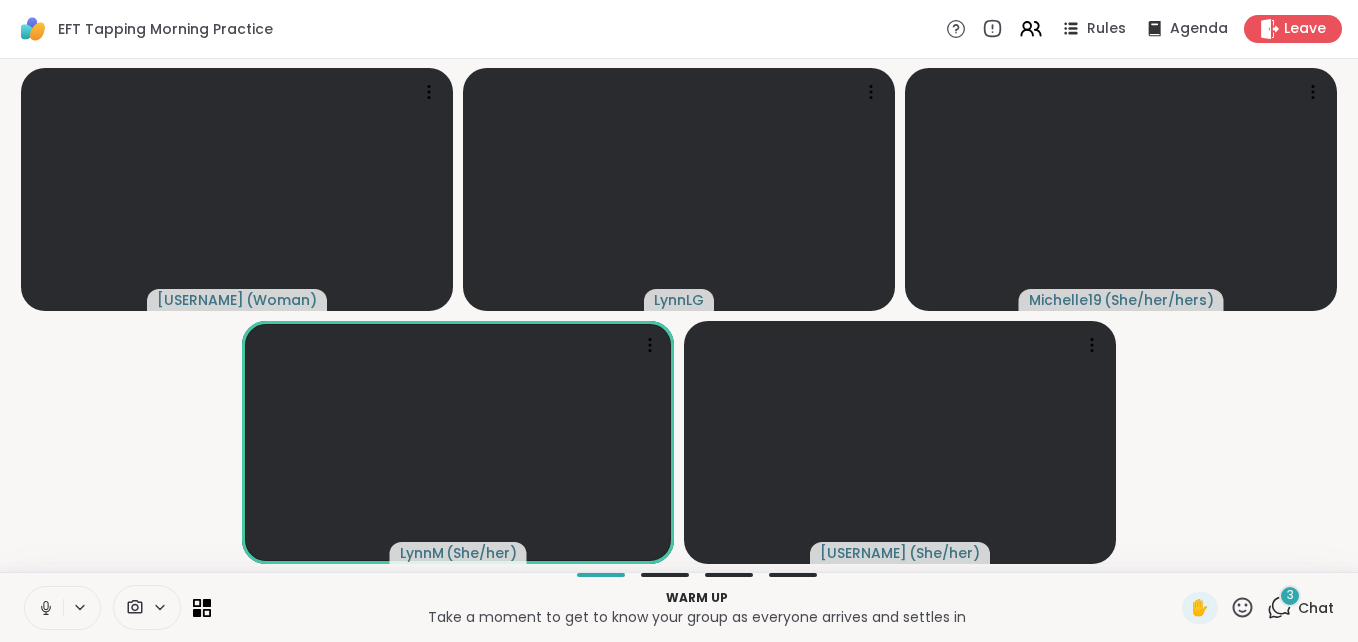 click 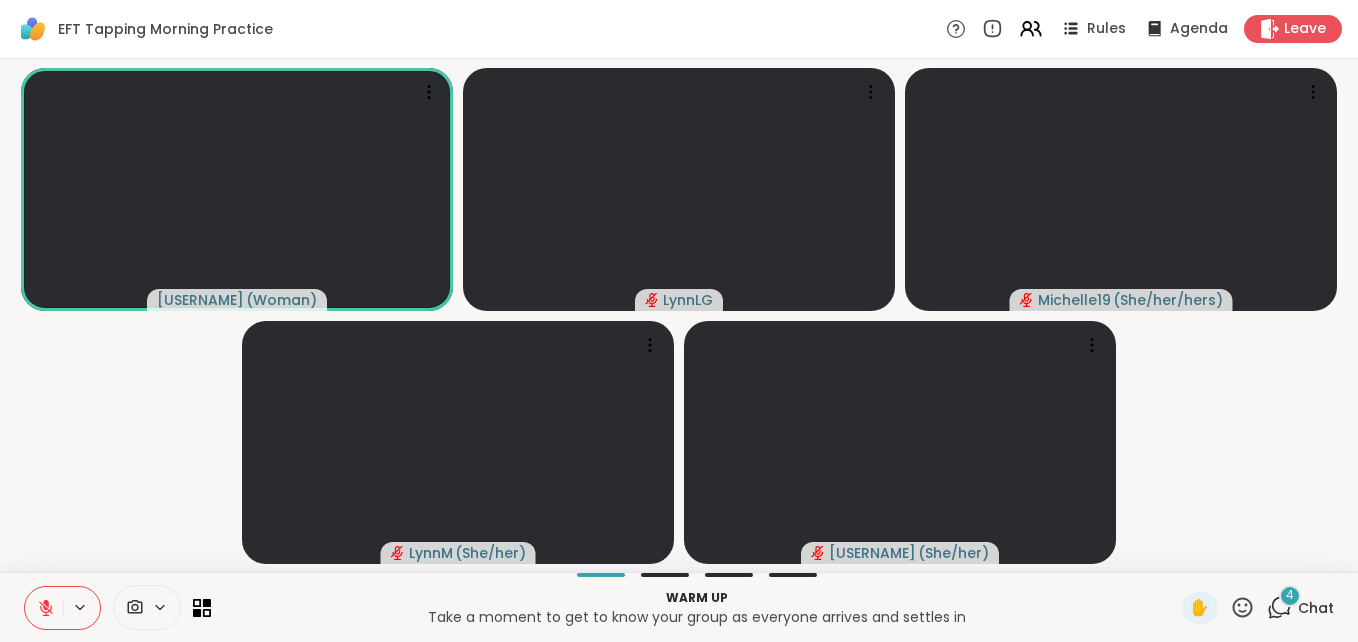 click on "4 Chat" at bounding box center [1300, 608] 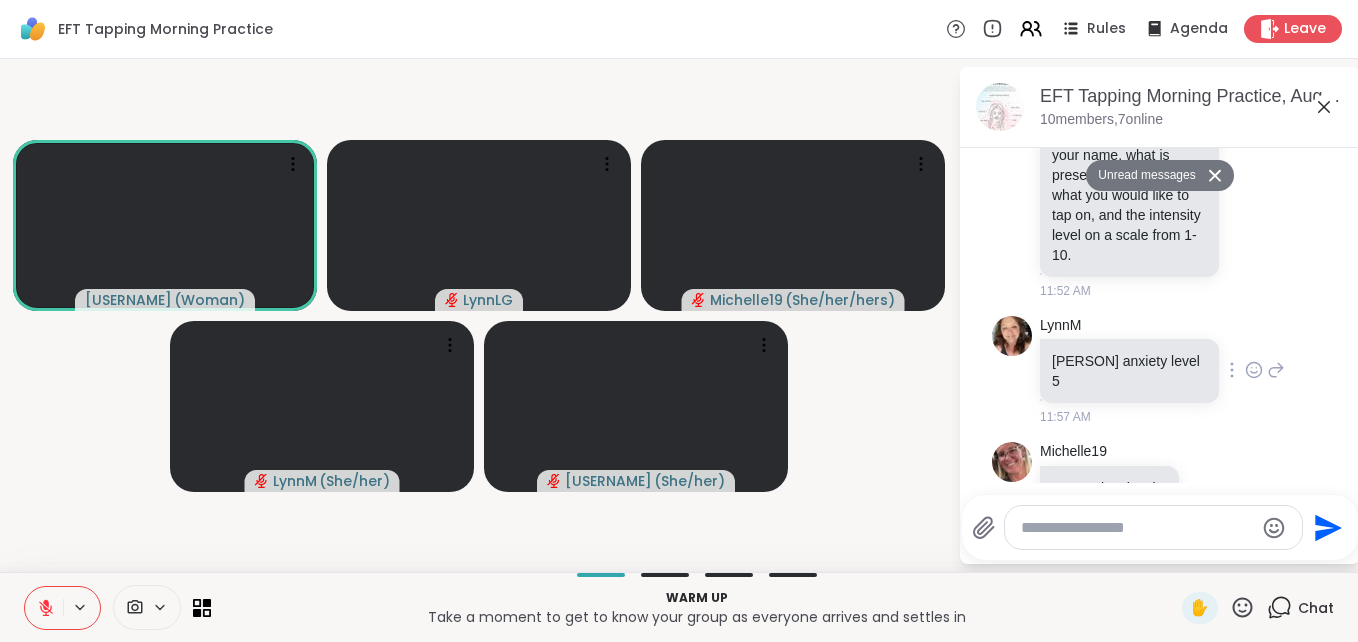 scroll, scrollTop: 811, scrollLeft: 0, axis: vertical 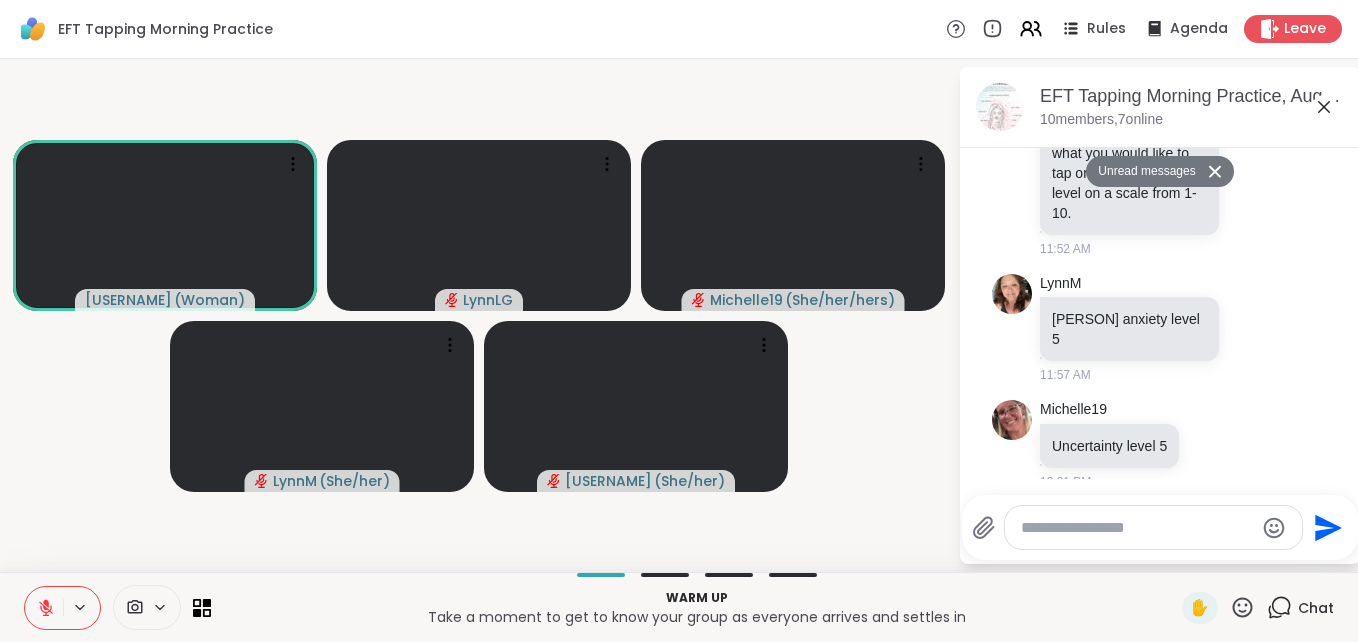 click at bounding box center (1137, 528) 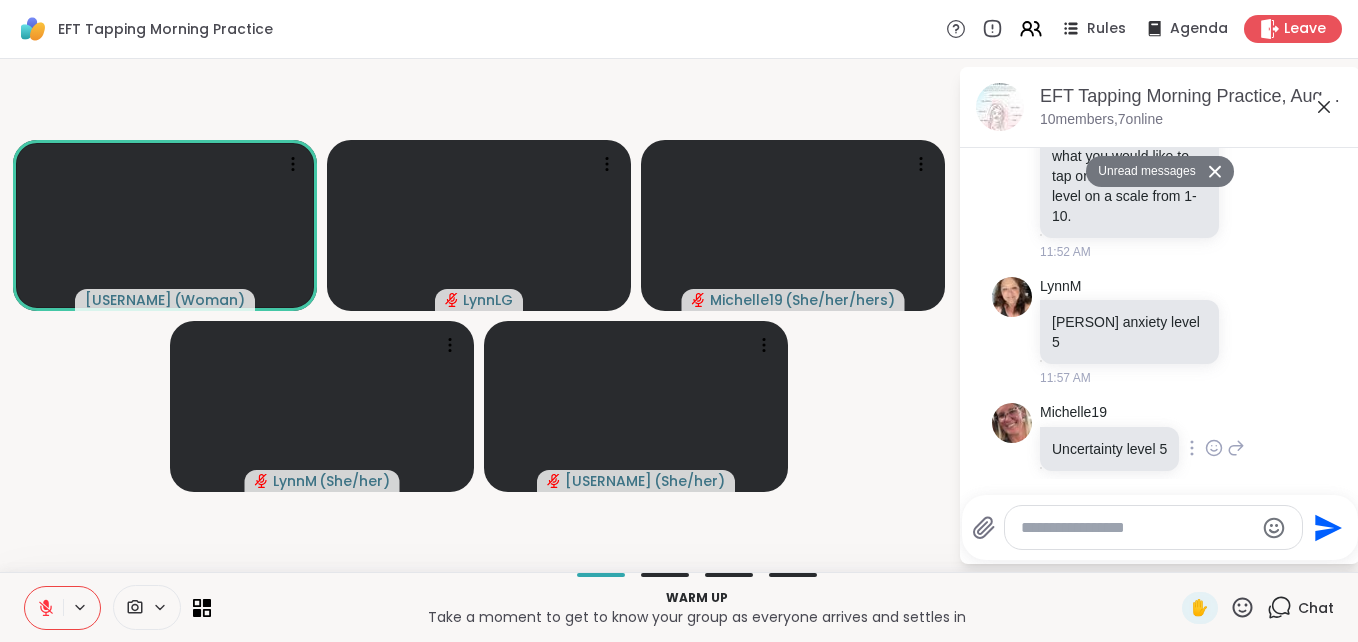 scroll, scrollTop: 811, scrollLeft: 0, axis: vertical 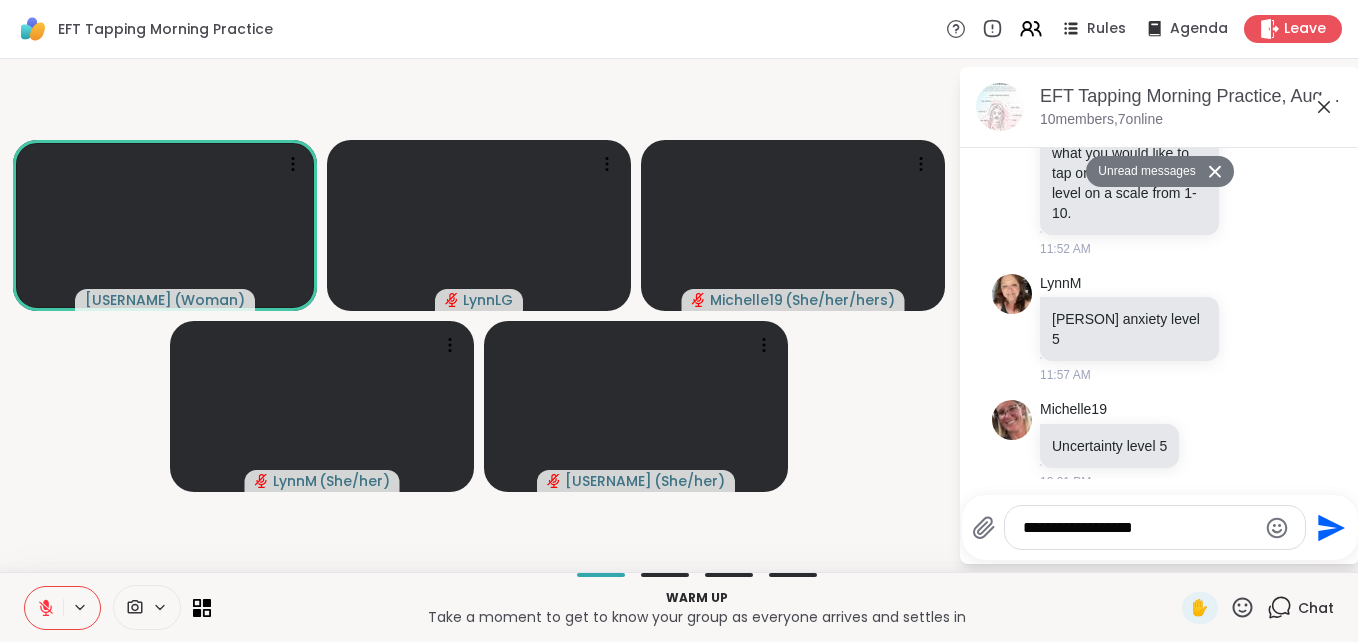 type on "**********" 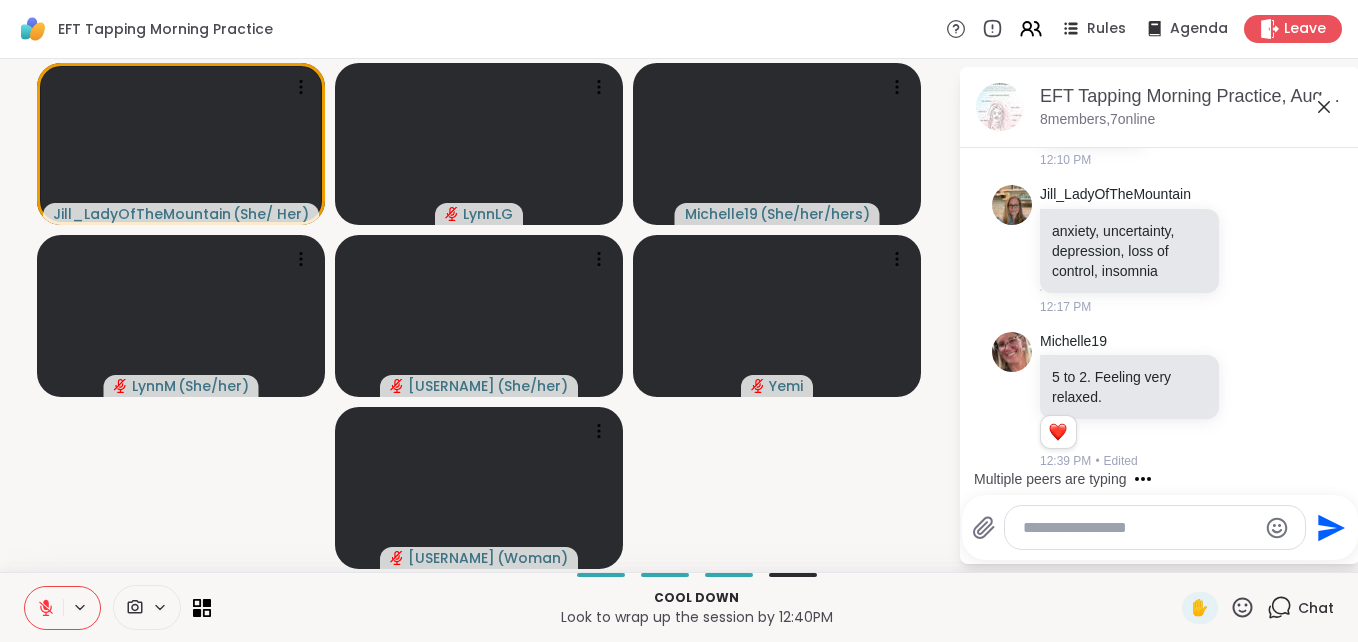 scroll, scrollTop: 1866, scrollLeft: 0, axis: vertical 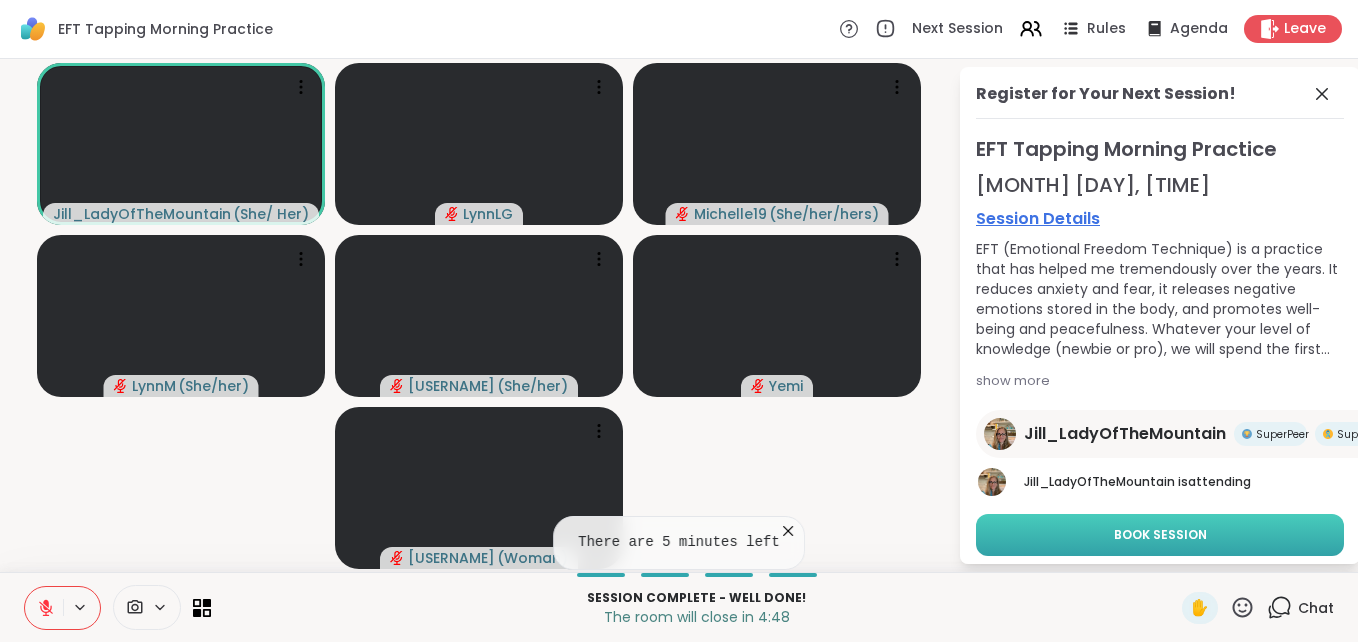 click on "Book Session" at bounding box center (1160, 535) 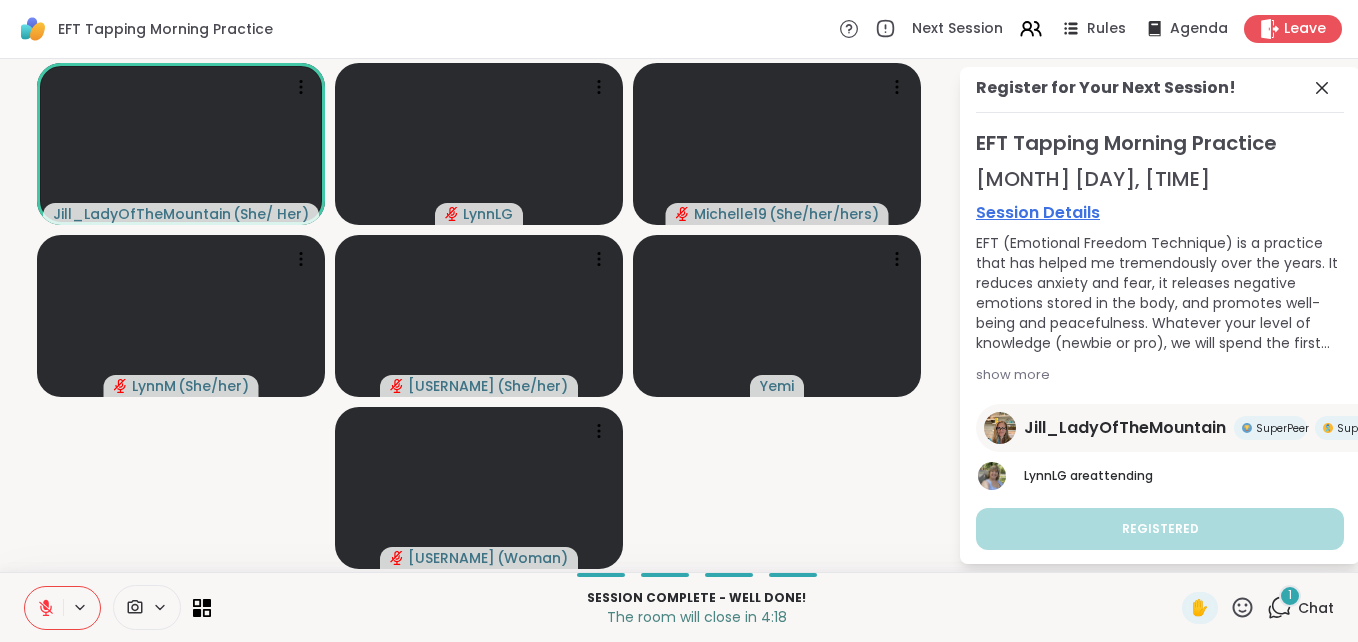 scroll, scrollTop: 24, scrollLeft: 0, axis: vertical 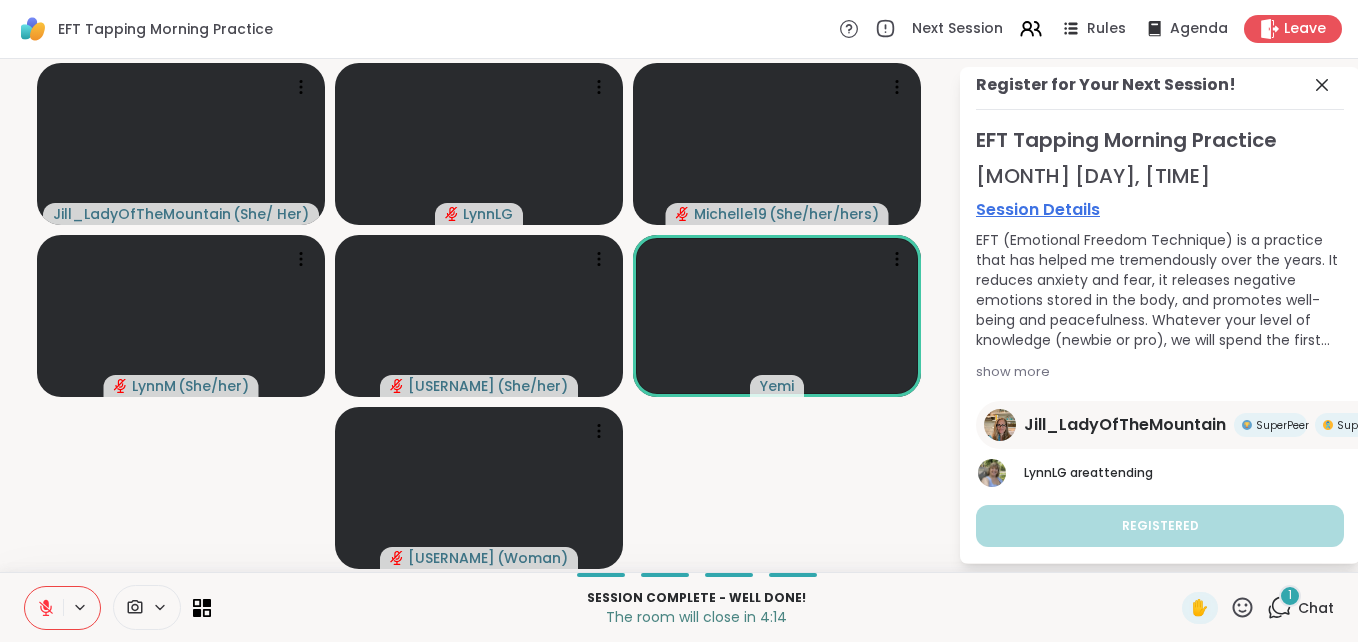 click on "1" at bounding box center (1290, 596) 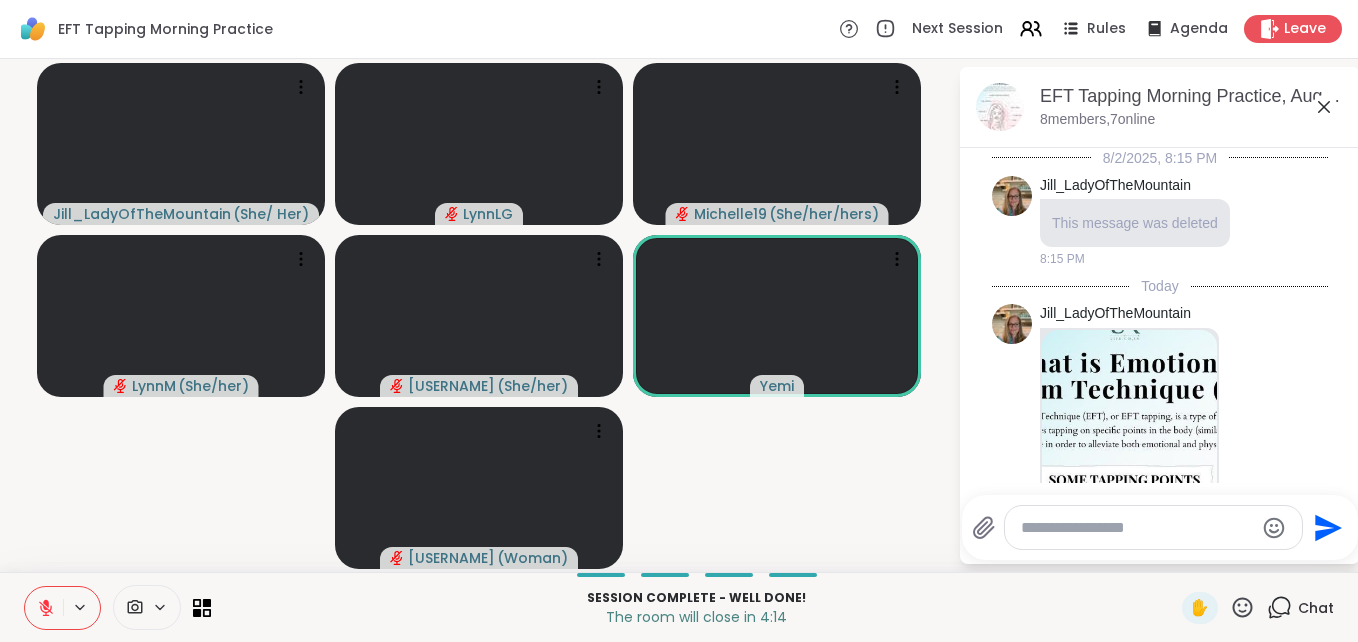 scroll, scrollTop: 2117, scrollLeft: 0, axis: vertical 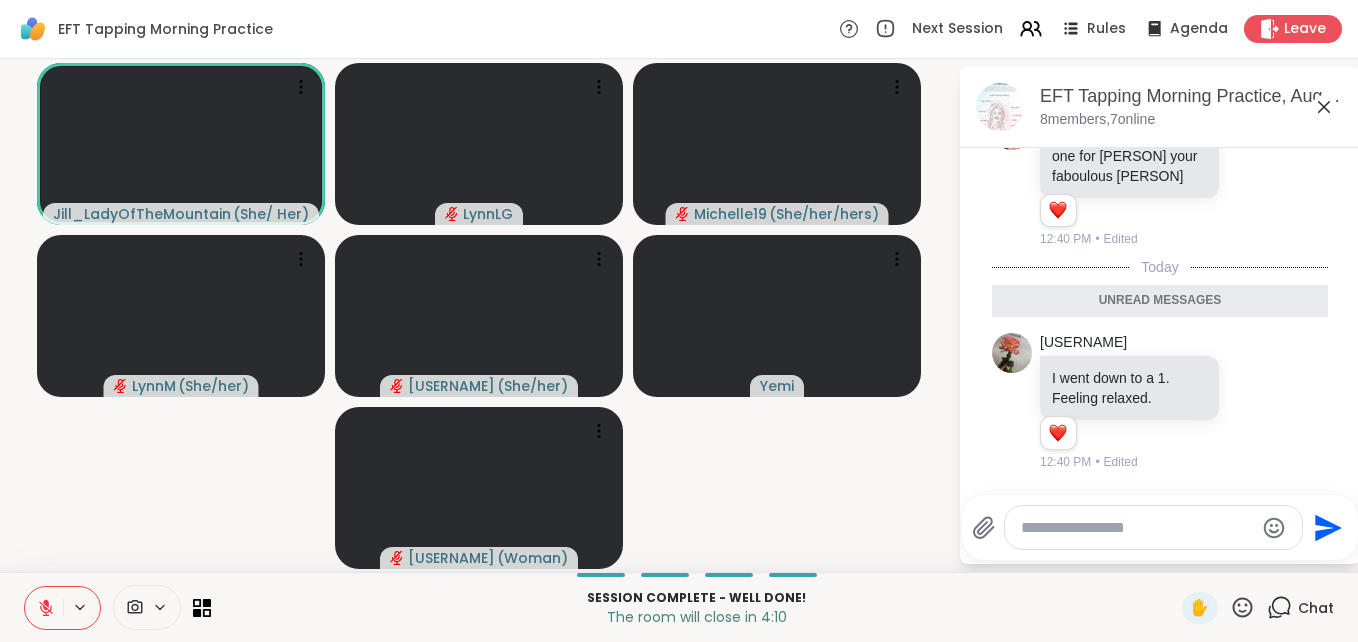 click at bounding box center [1137, 528] 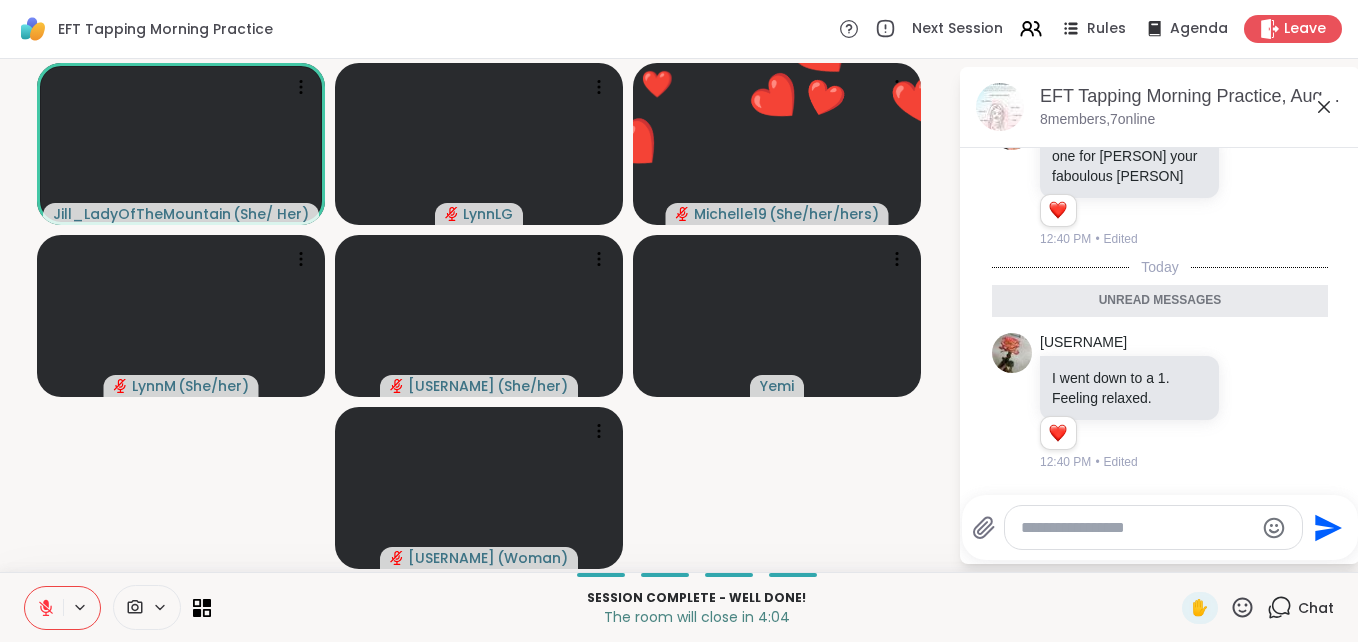 click 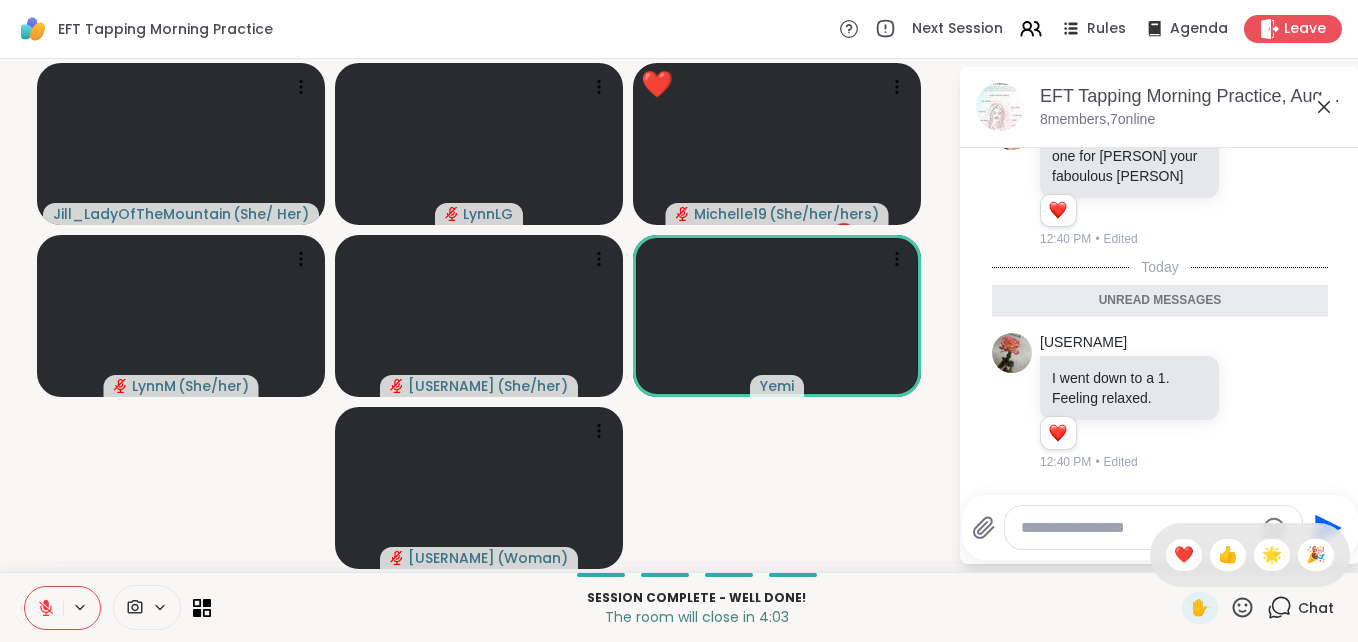 click on "❤️" at bounding box center (1184, 555) 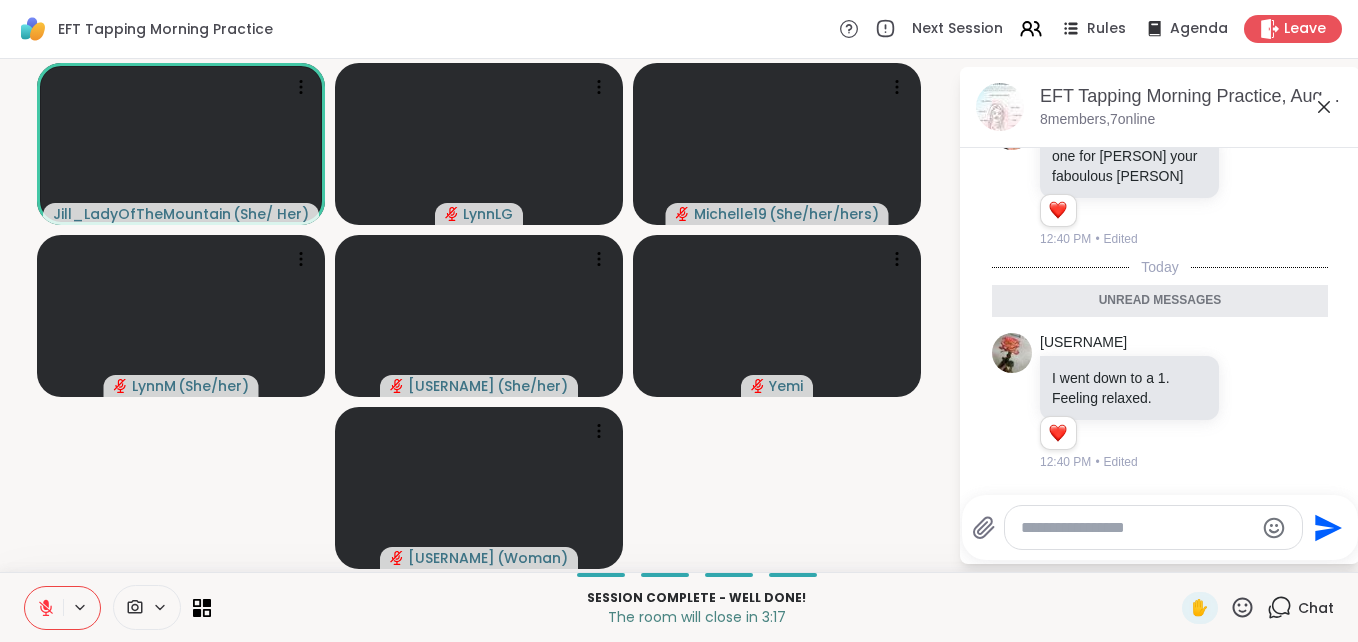 click at bounding box center (1137, 528) 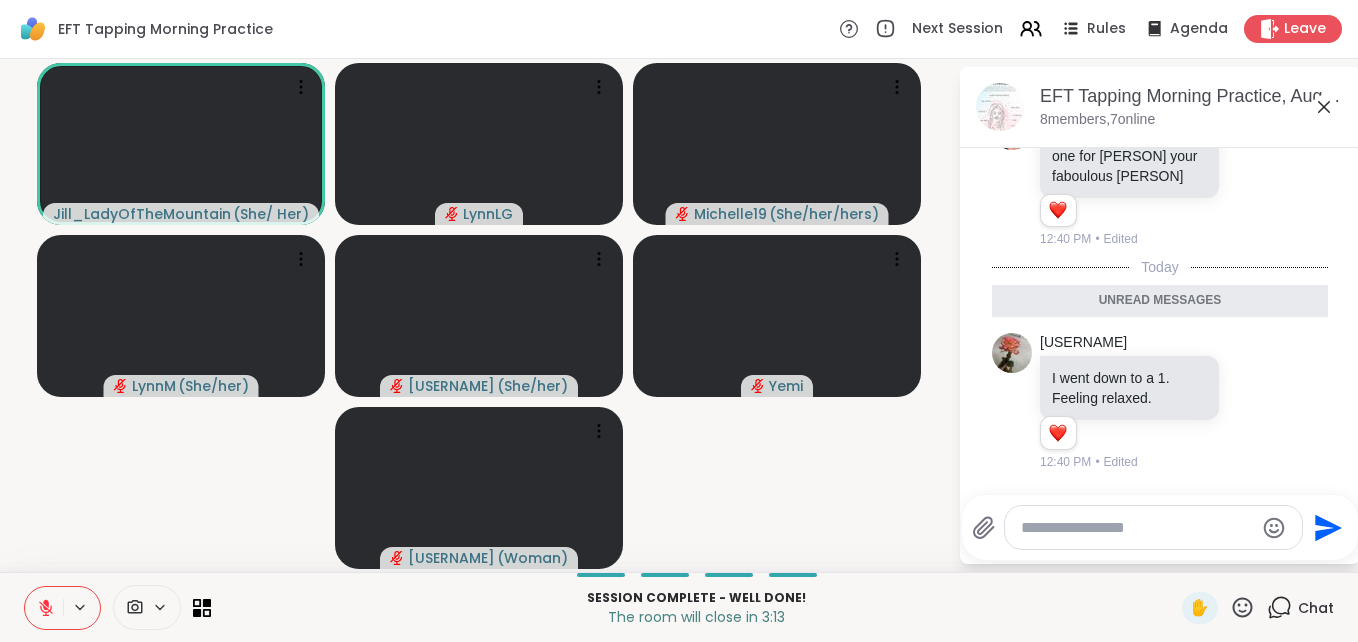 click 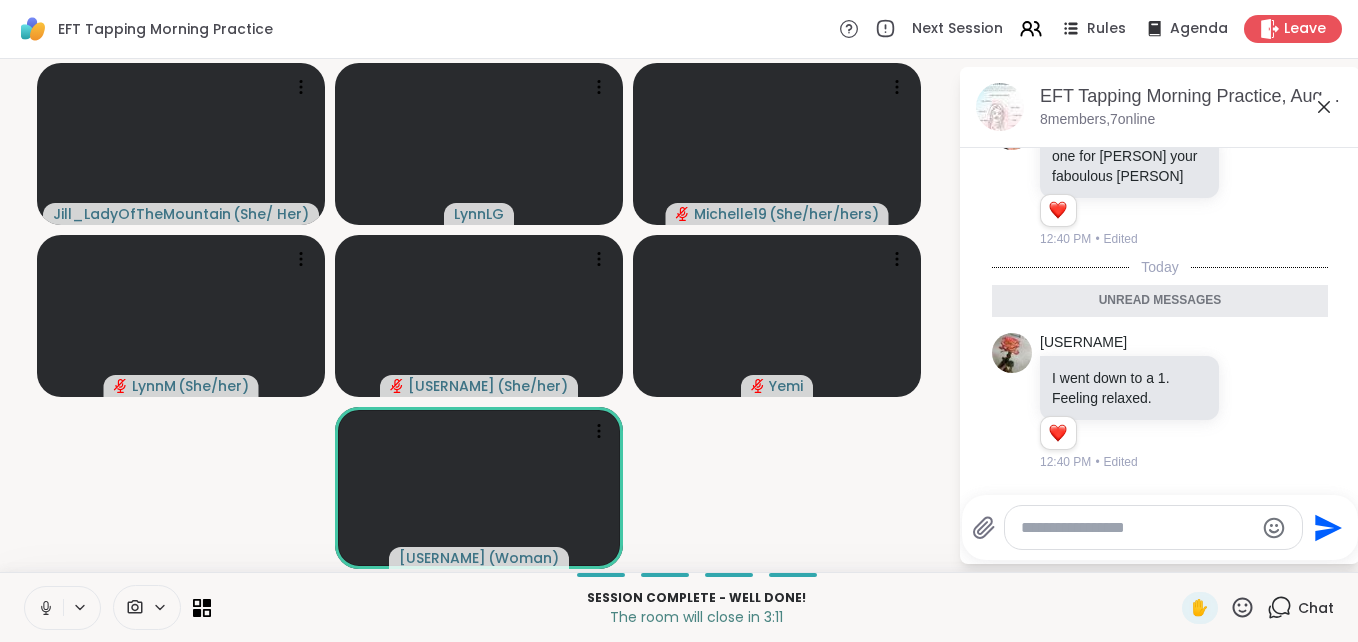 click 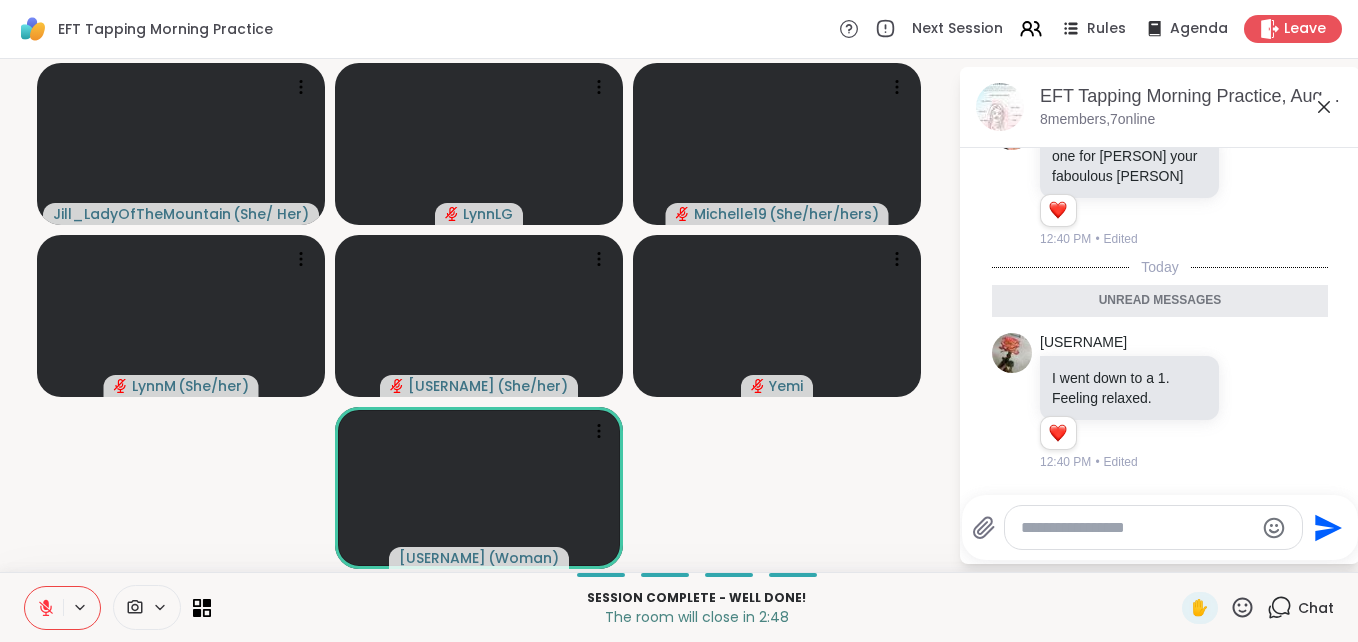 click 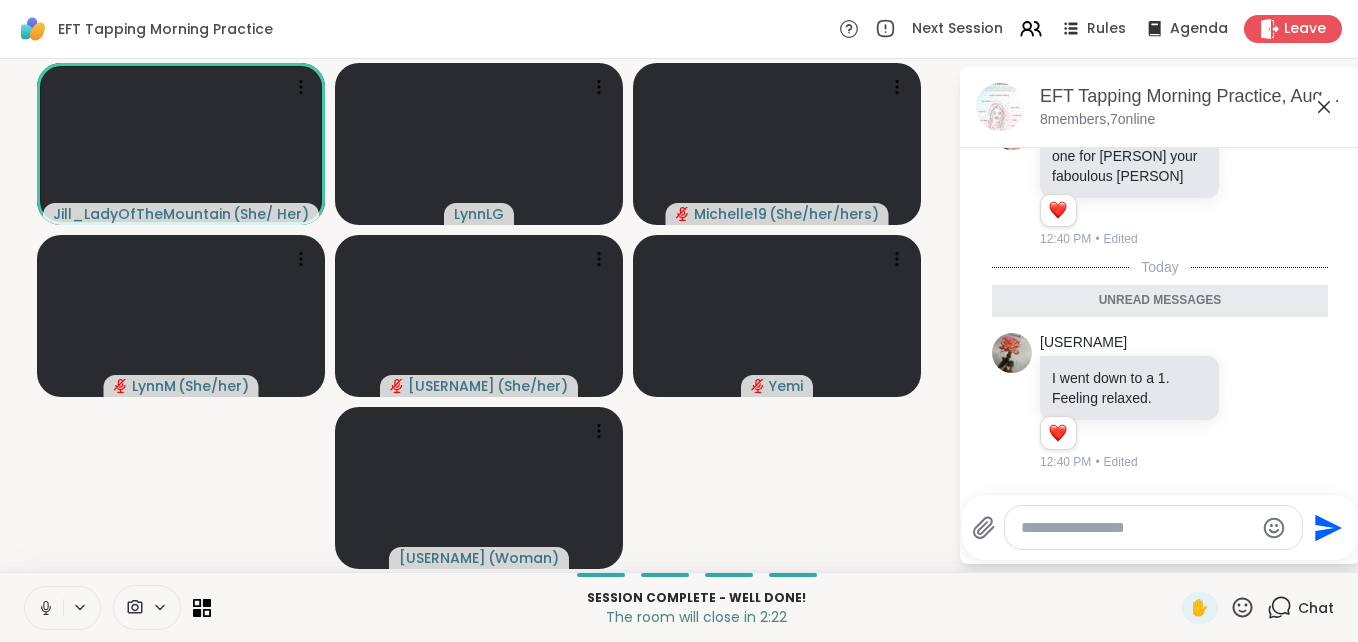 click 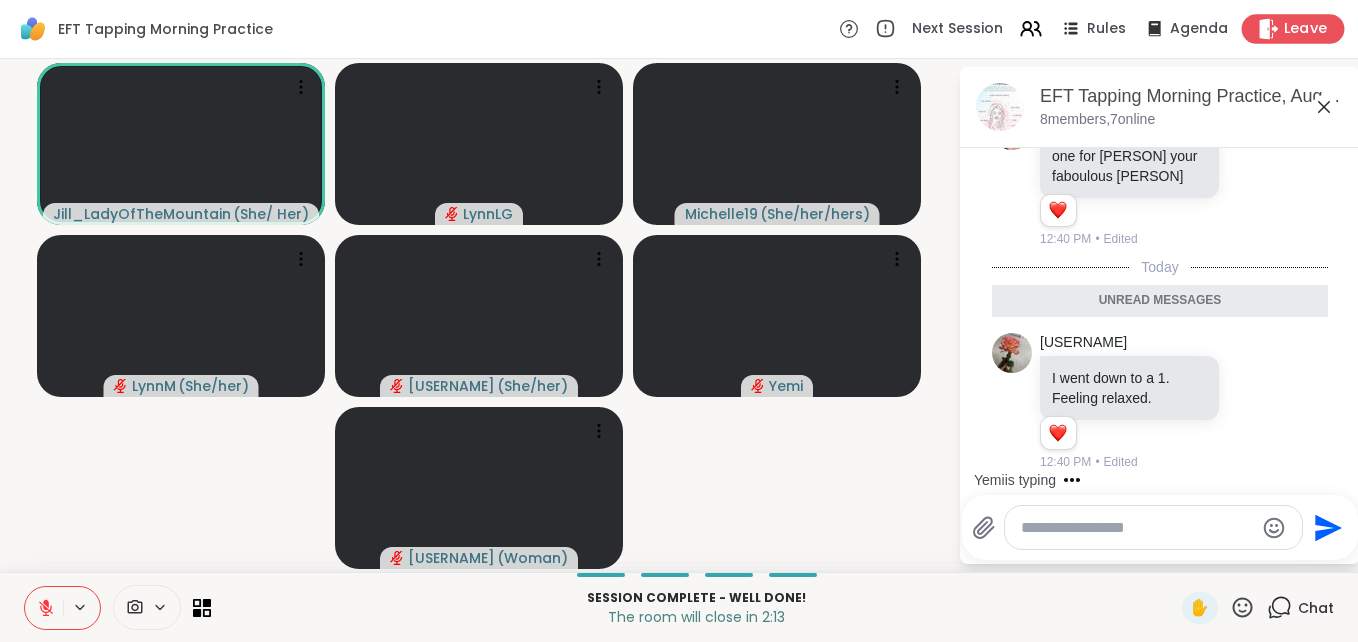 scroll, scrollTop: 2176, scrollLeft: 0, axis: vertical 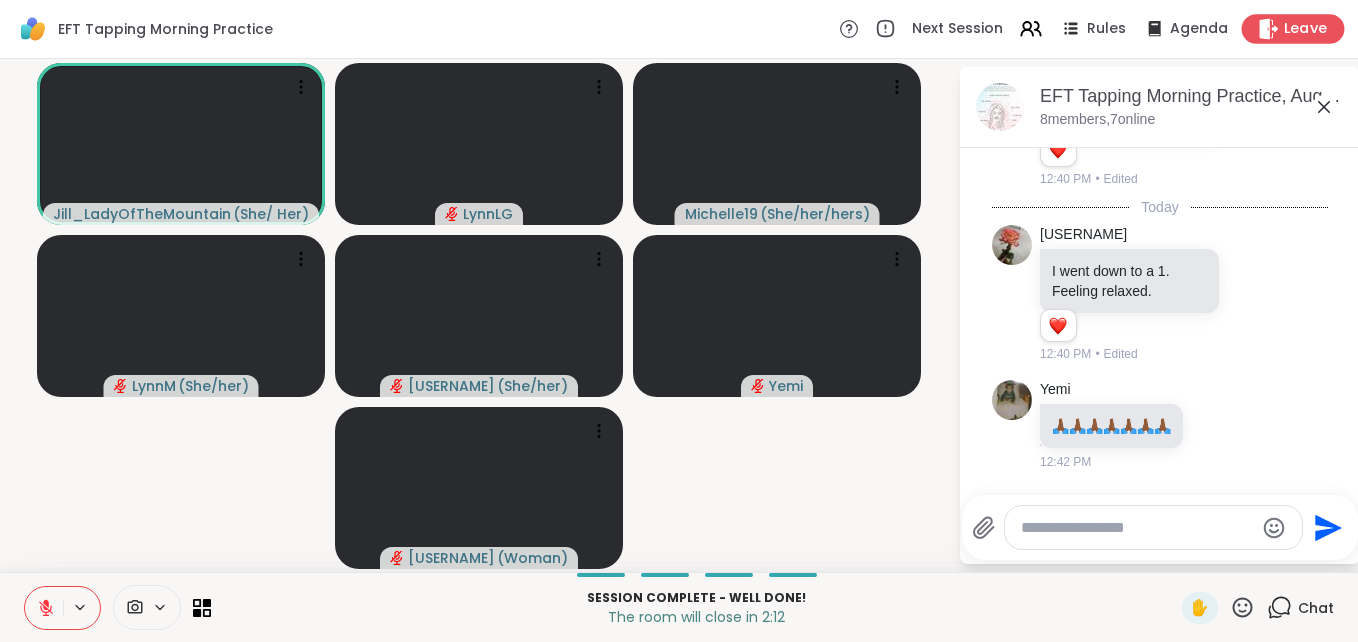 click on "Leave" at bounding box center (1306, 29) 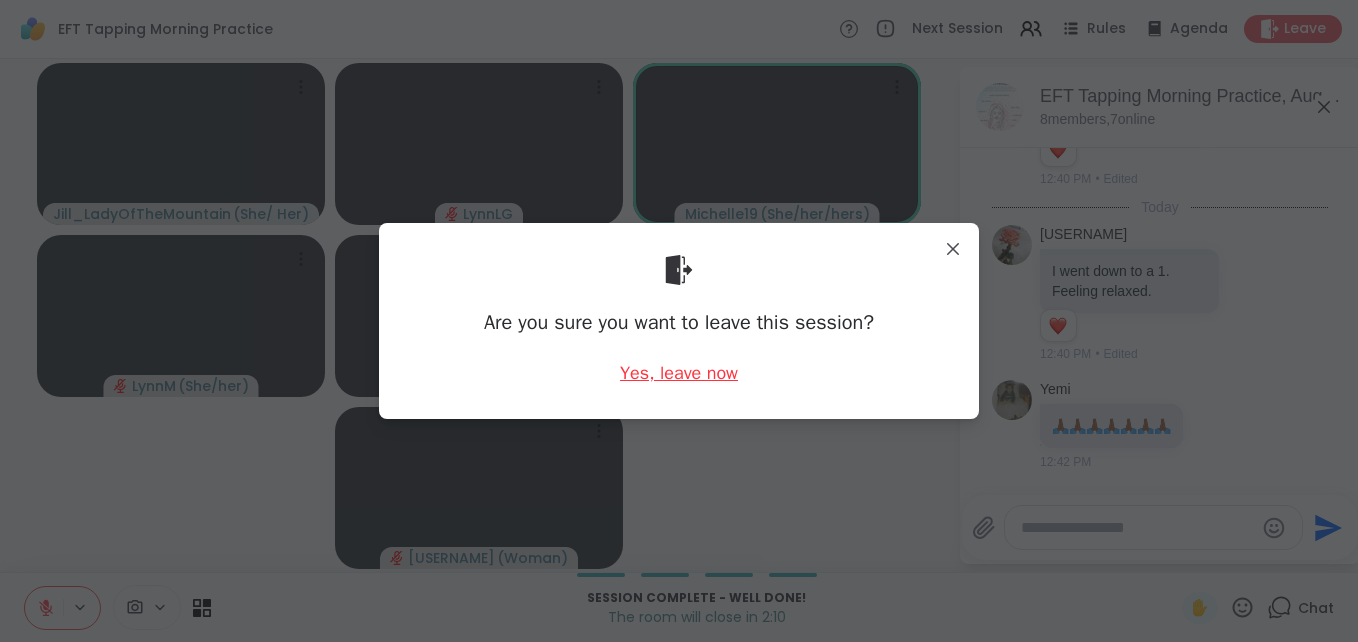 click on "Yes, leave now" at bounding box center [679, 373] 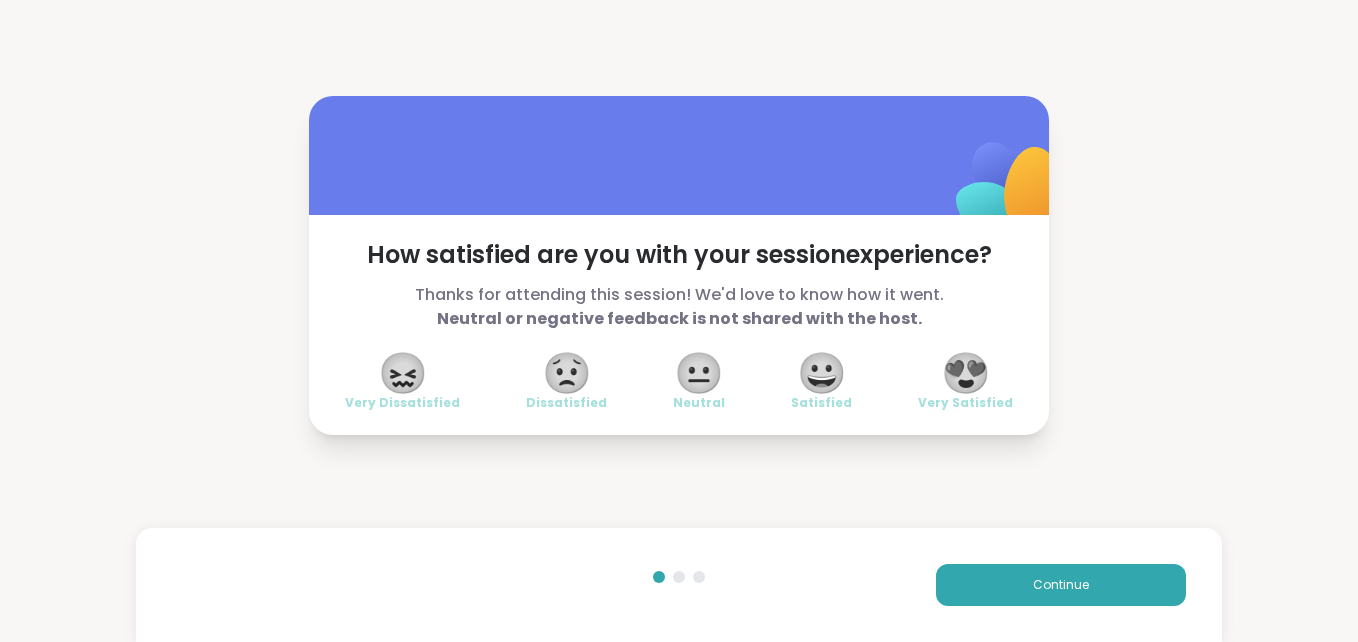 click on "😀" at bounding box center [822, 373] 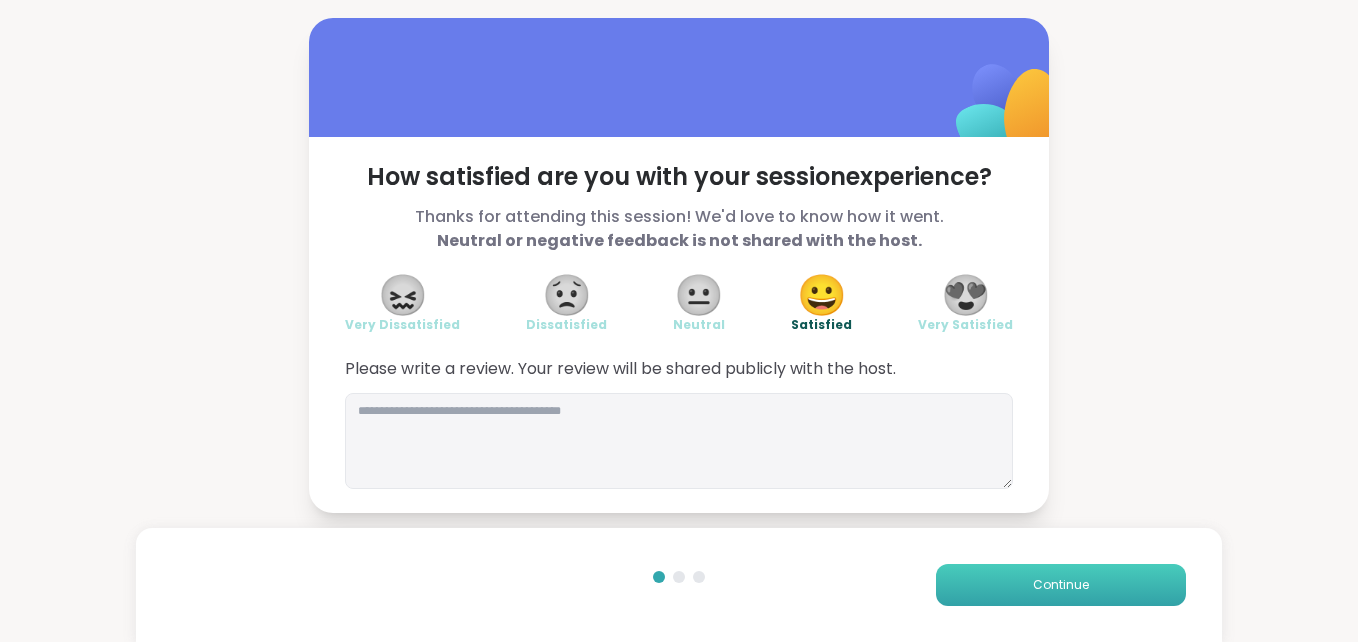 click on "Continue" at bounding box center (1061, 585) 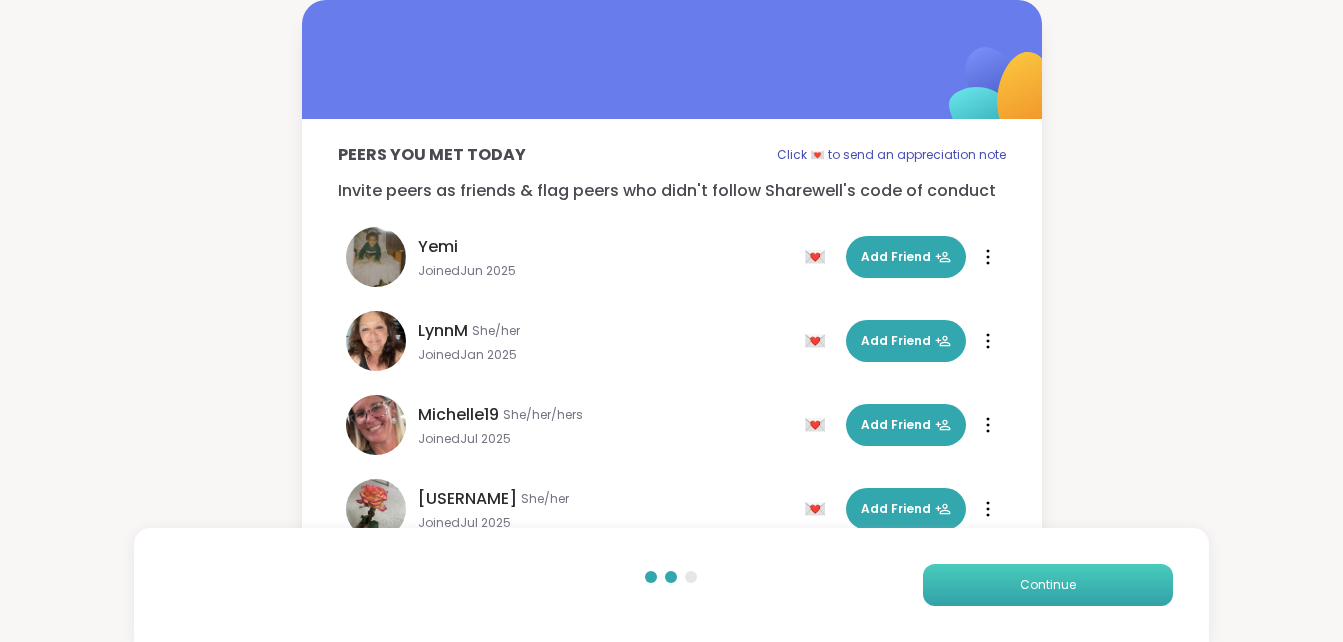 click on "Continue" at bounding box center [1048, 585] 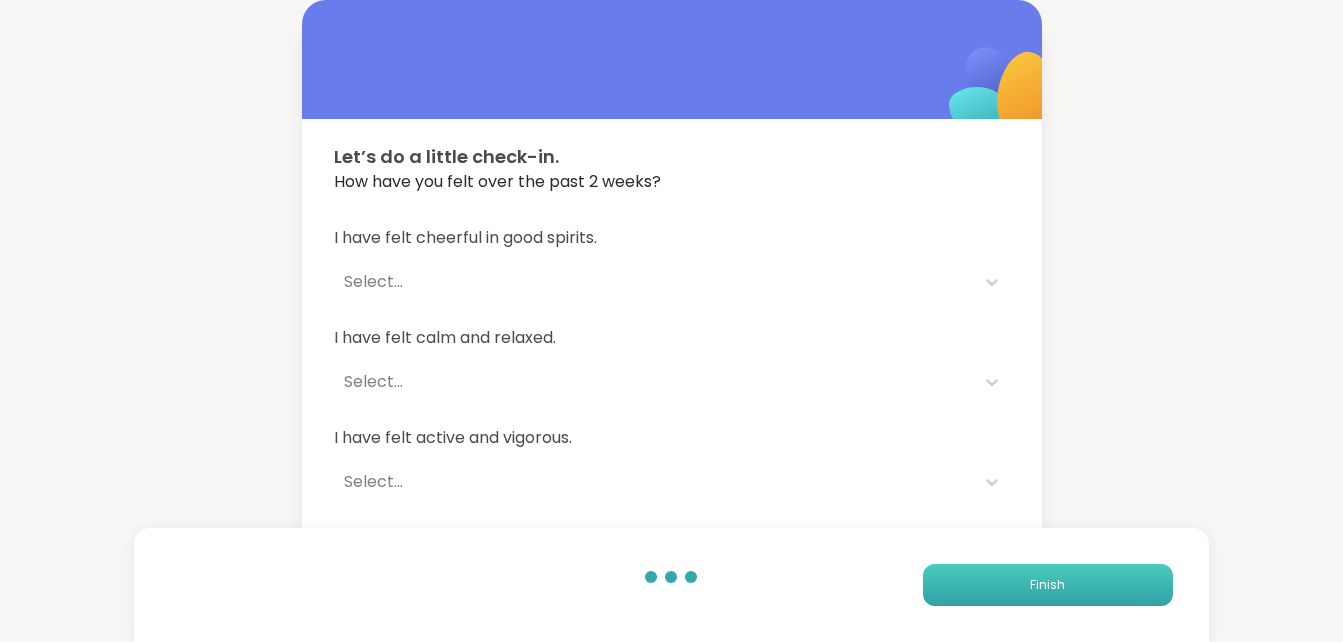drag, startPoint x: 1050, startPoint y: 577, endPoint x: 1049, endPoint y: 588, distance: 11.045361 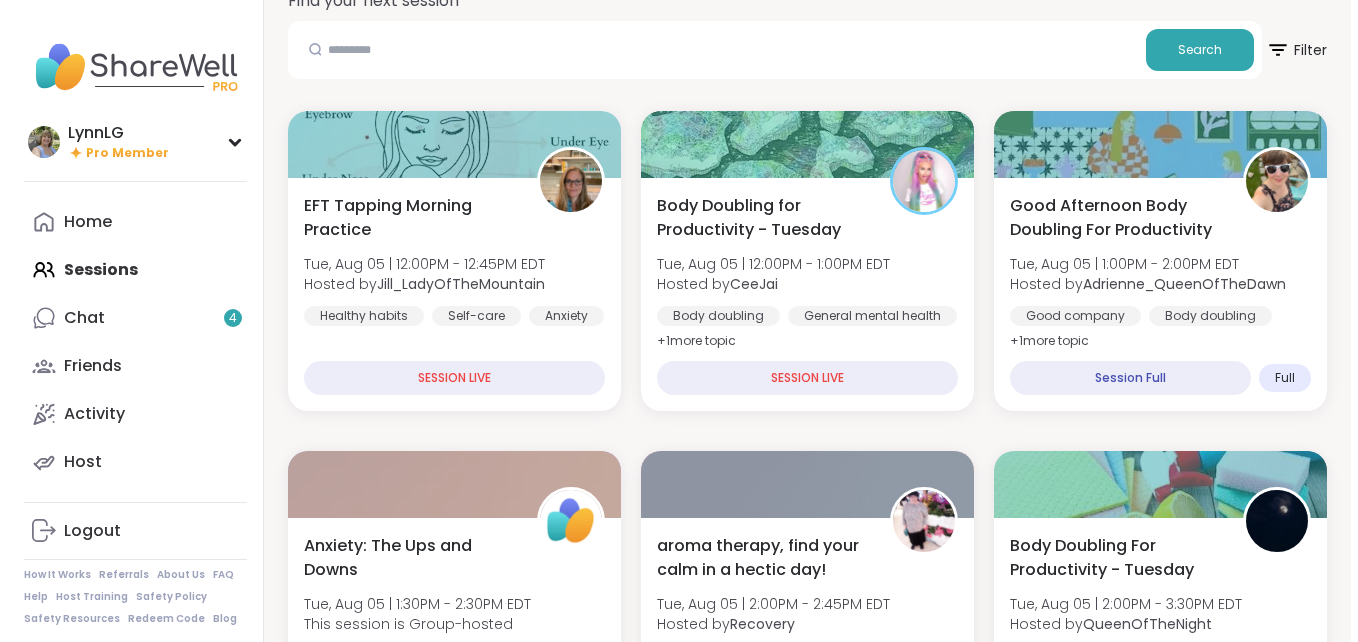 scroll, scrollTop: 200, scrollLeft: 0, axis: vertical 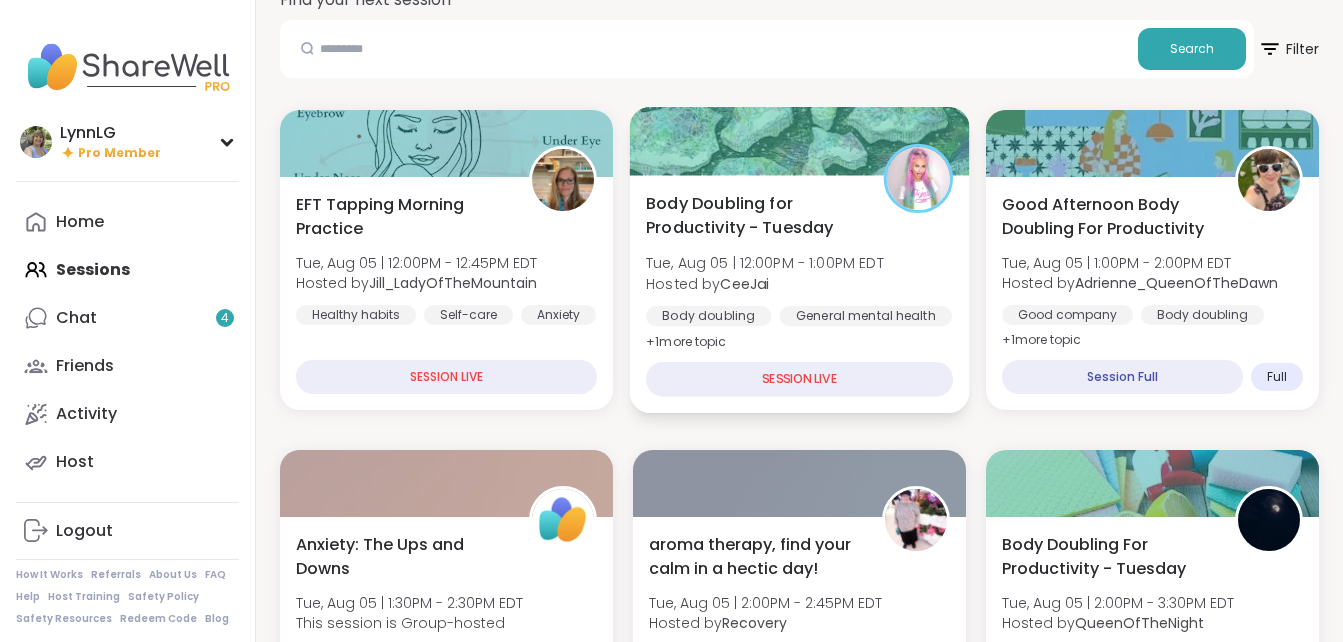 click on "Body Doubling for Productivity - Tuesday Tue, [MONTH] [DAY] | [TIME] - [TIME] [TIMEZONE] Hosted by [USERNAME] Body doubling General mental health Good company + 1  more topic" at bounding box center [799, 272] 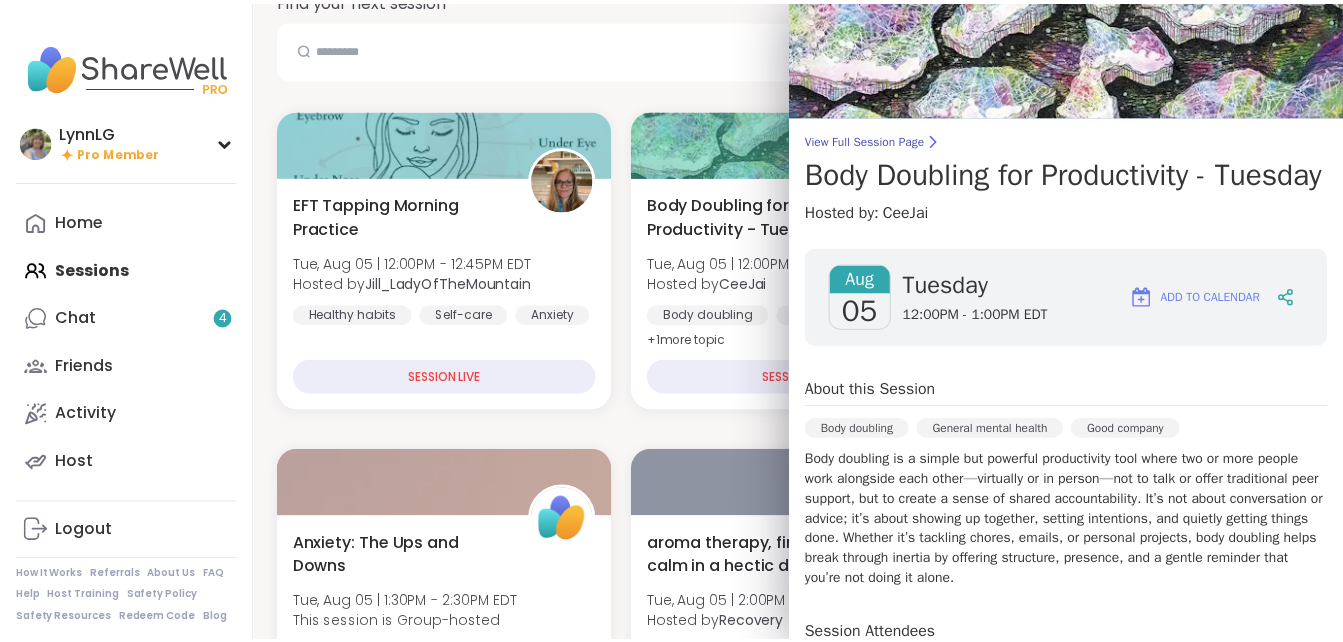 scroll, scrollTop: 423, scrollLeft: 0, axis: vertical 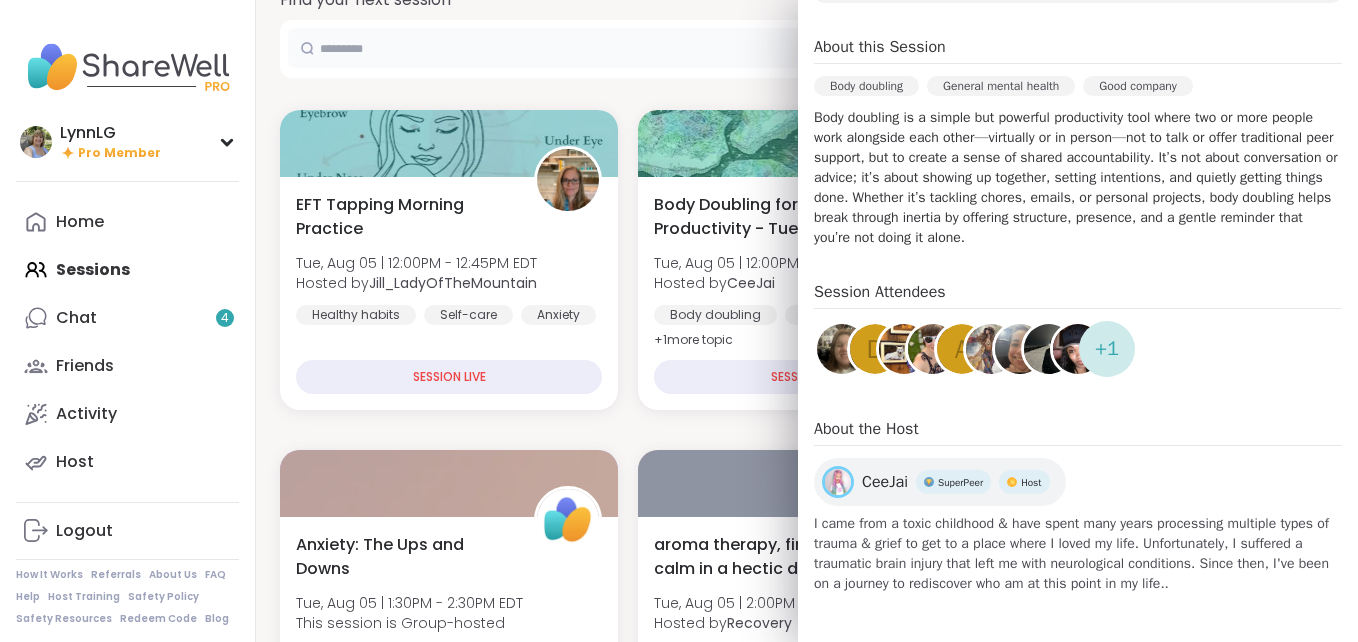 click at bounding box center [716, 48] 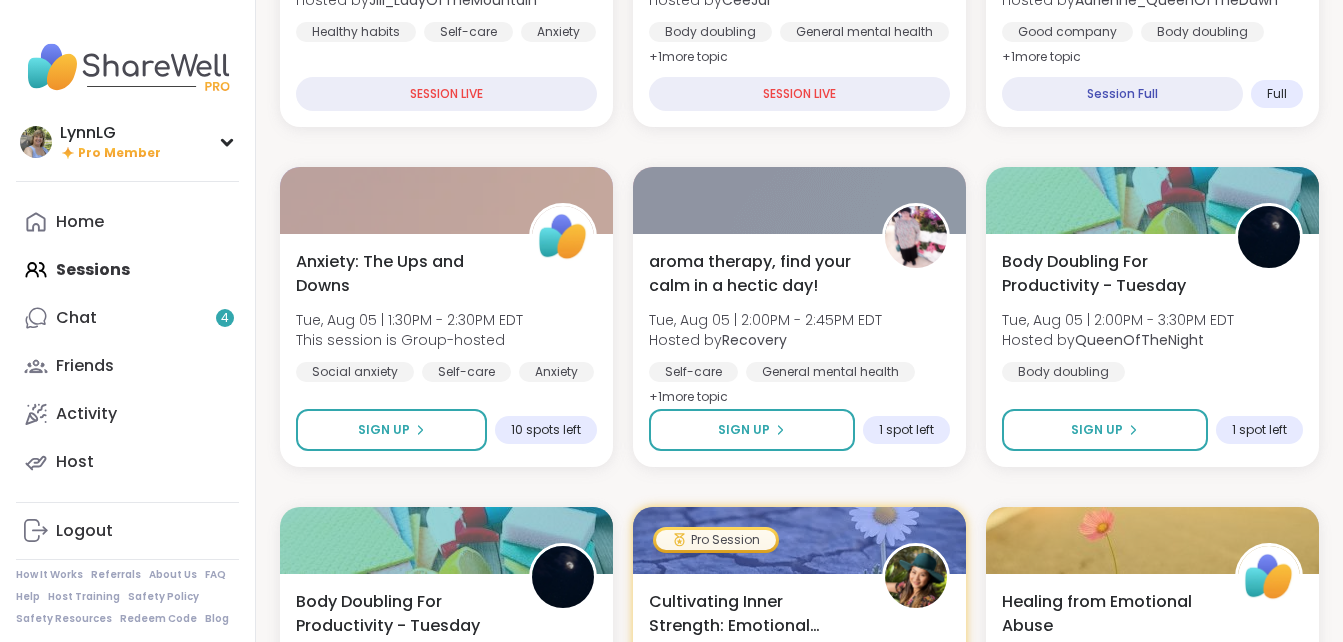 scroll, scrollTop: 484, scrollLeft: 0, axis: vertical 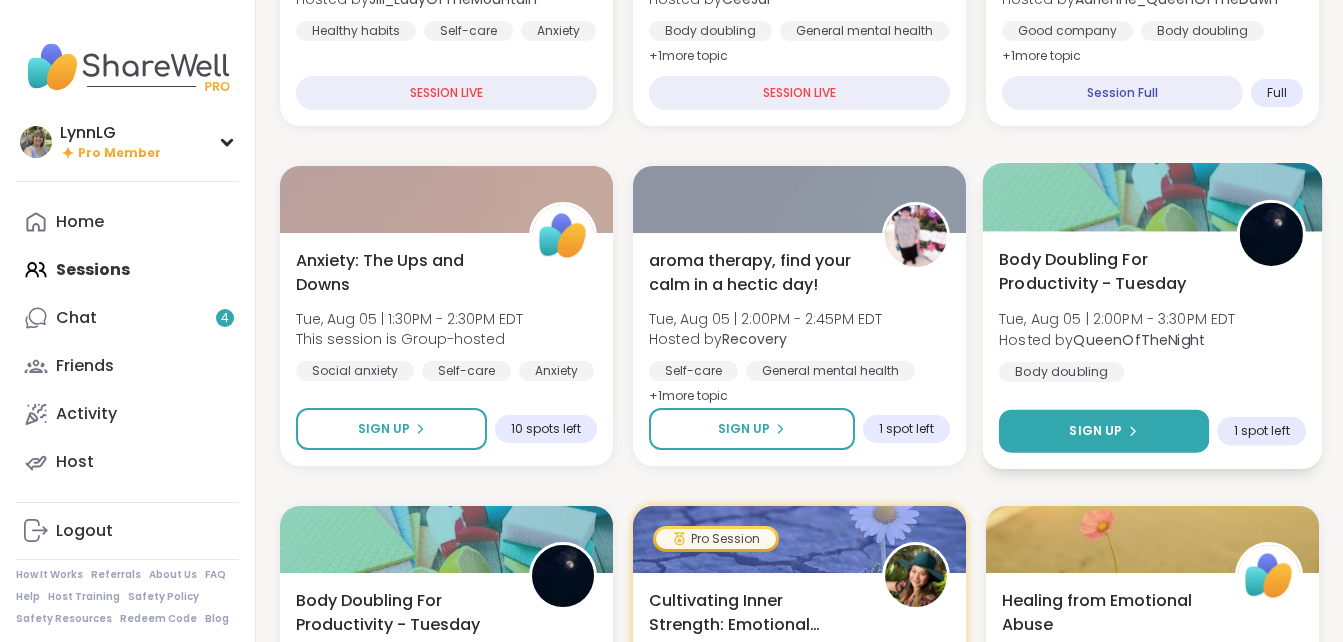 click on "Sign Up" at bounding box center [1095, 431] 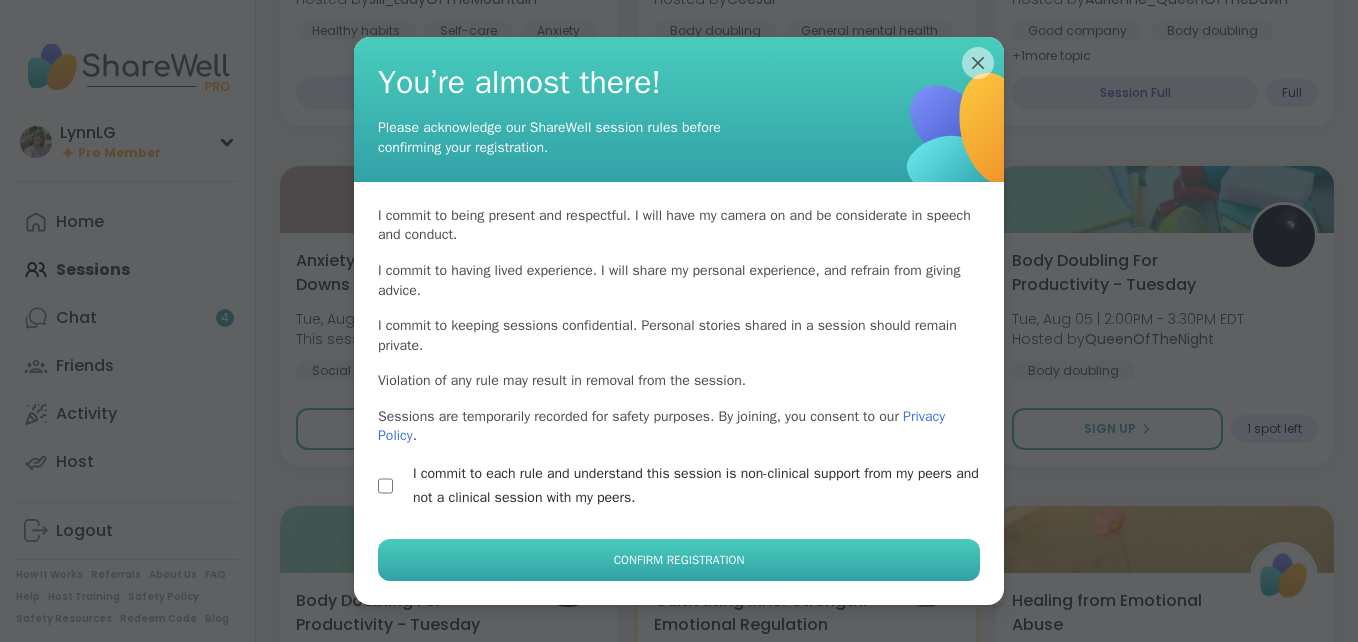 click on "Confirm Registration" at bounding box center (679, 560) 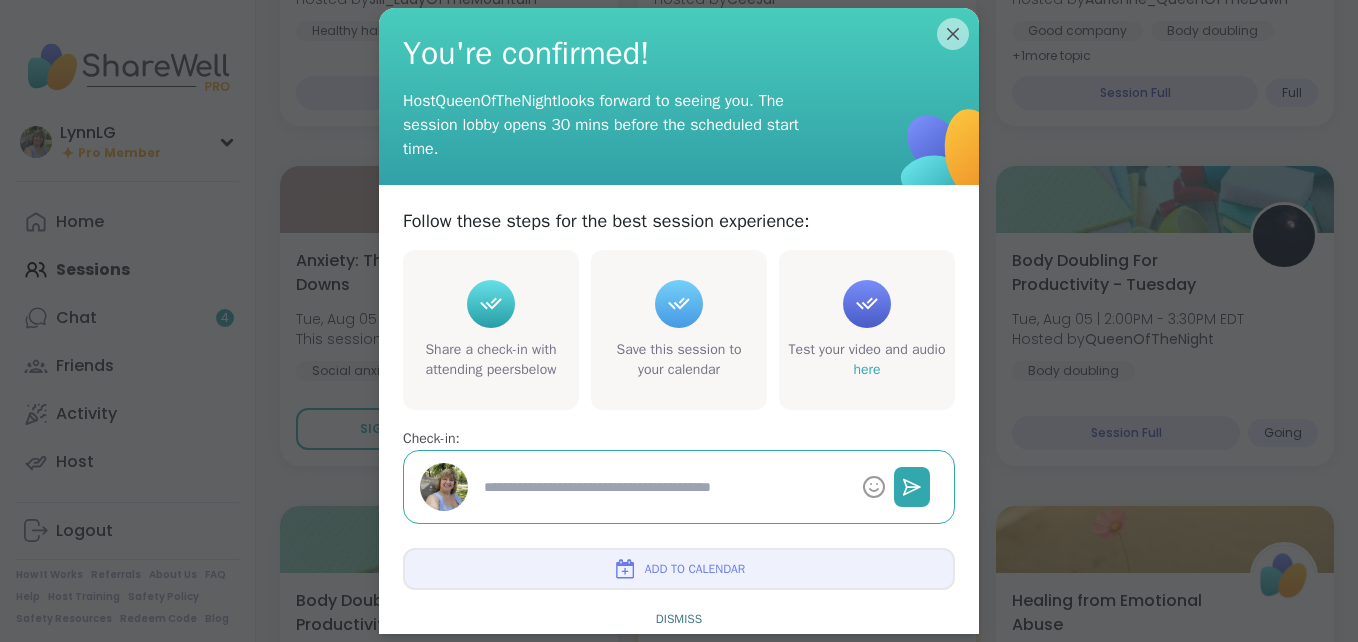 type on "*" 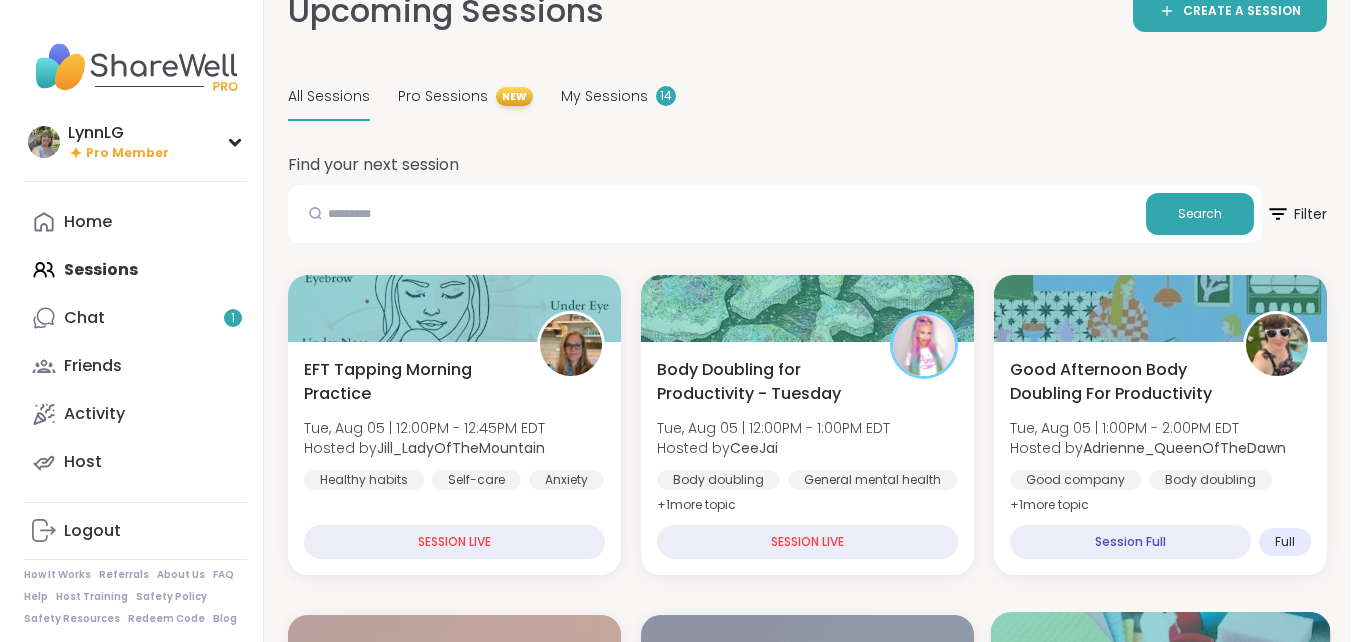 scroll, scrollTop: 0, scrollLeft: 0, axis: both 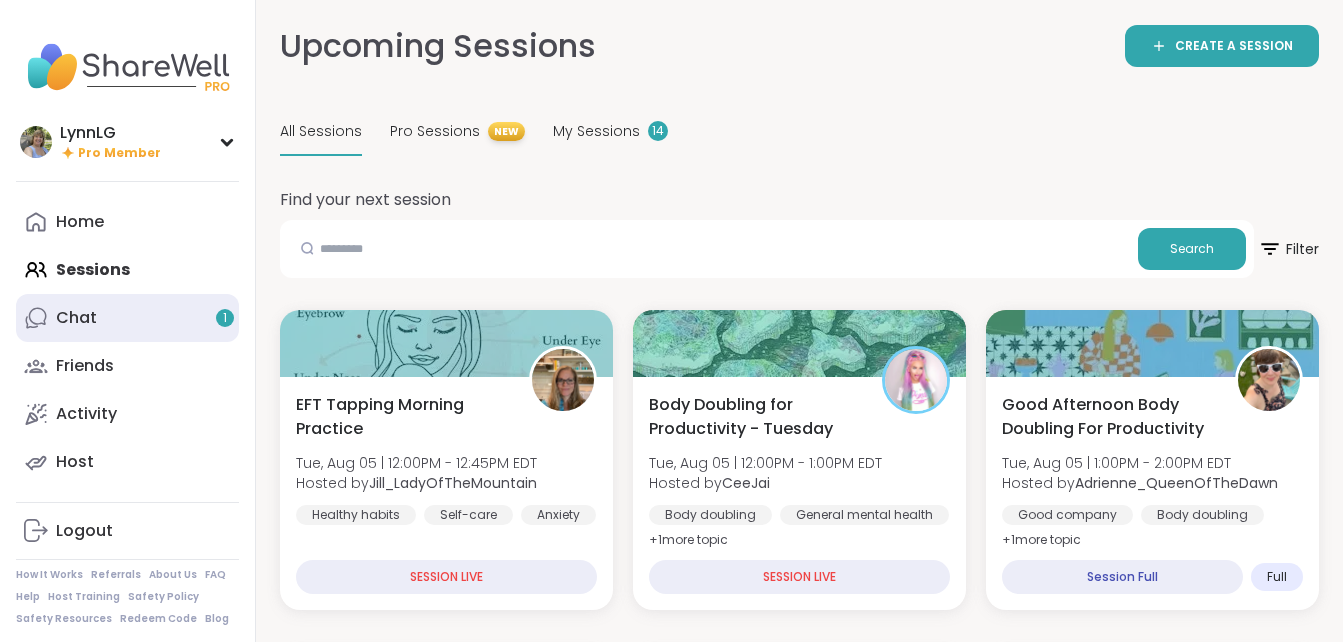 click on "Chat 1" at bounding box center [76, 318] 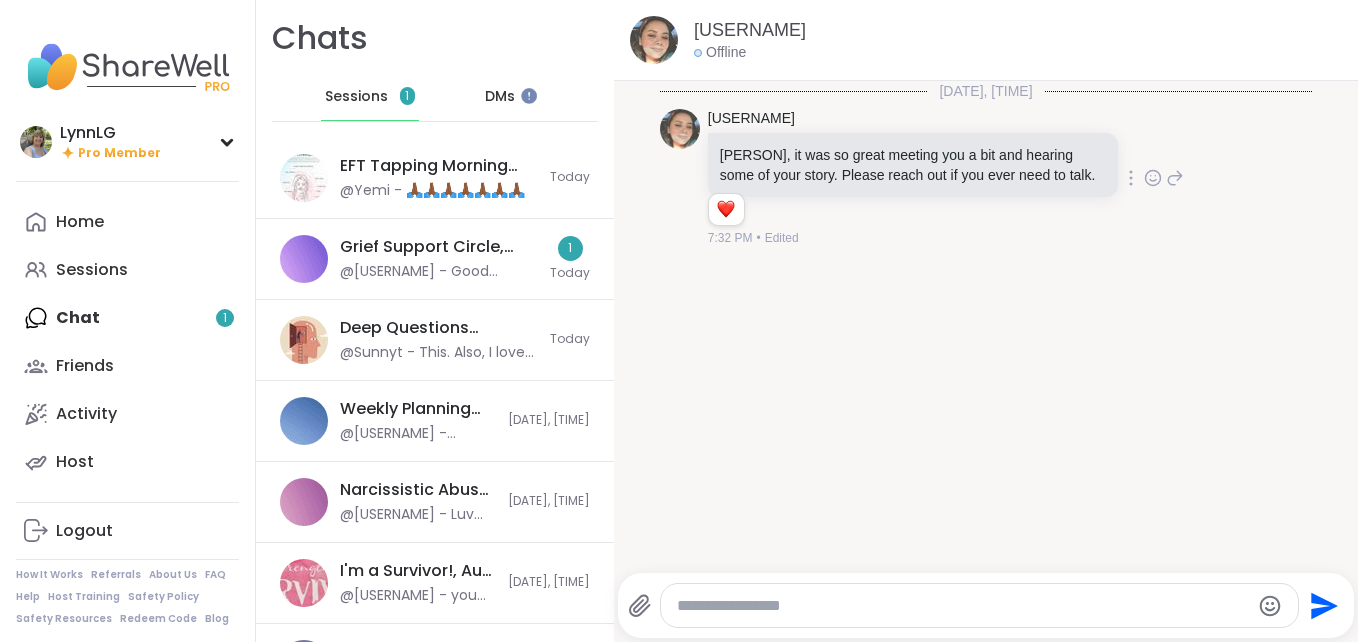 scroll, scrollTop: 0, scrollLeft: 0, axis: both 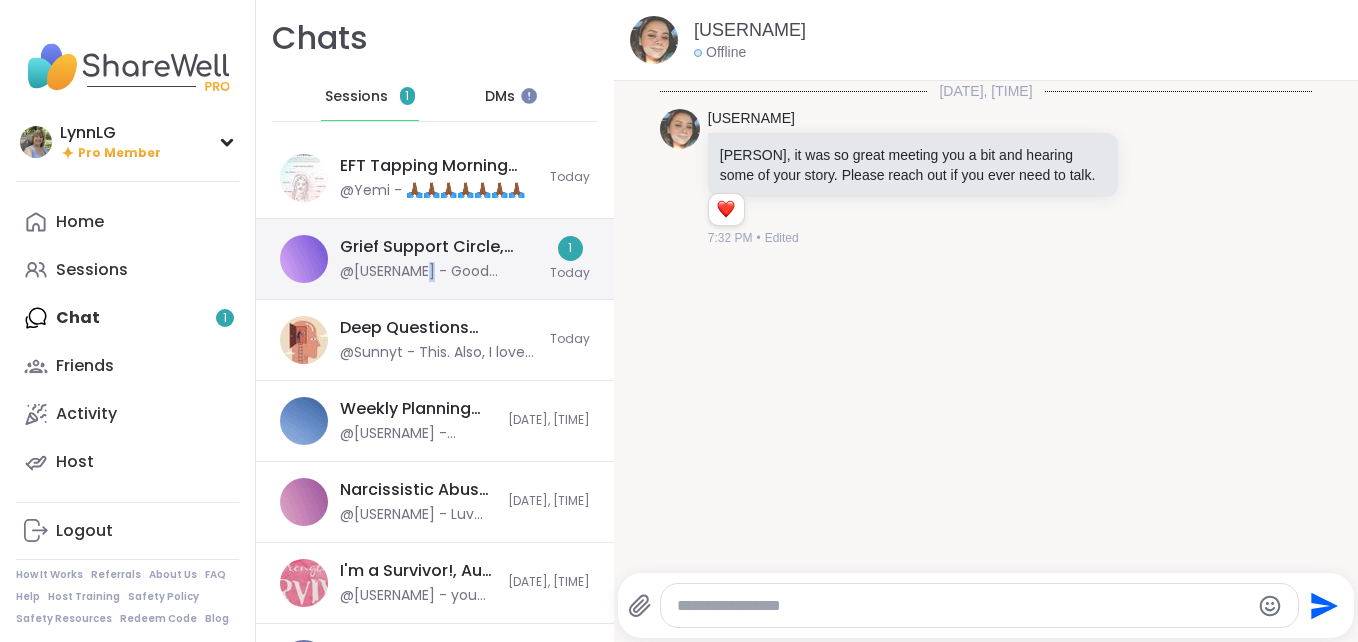 click on "Grief Support Circle, [MONTH] [DAY] @[USERNAME] - Good morning. I look forward to the session tonight. 🙏🏾" at bounding box center [439, 259] 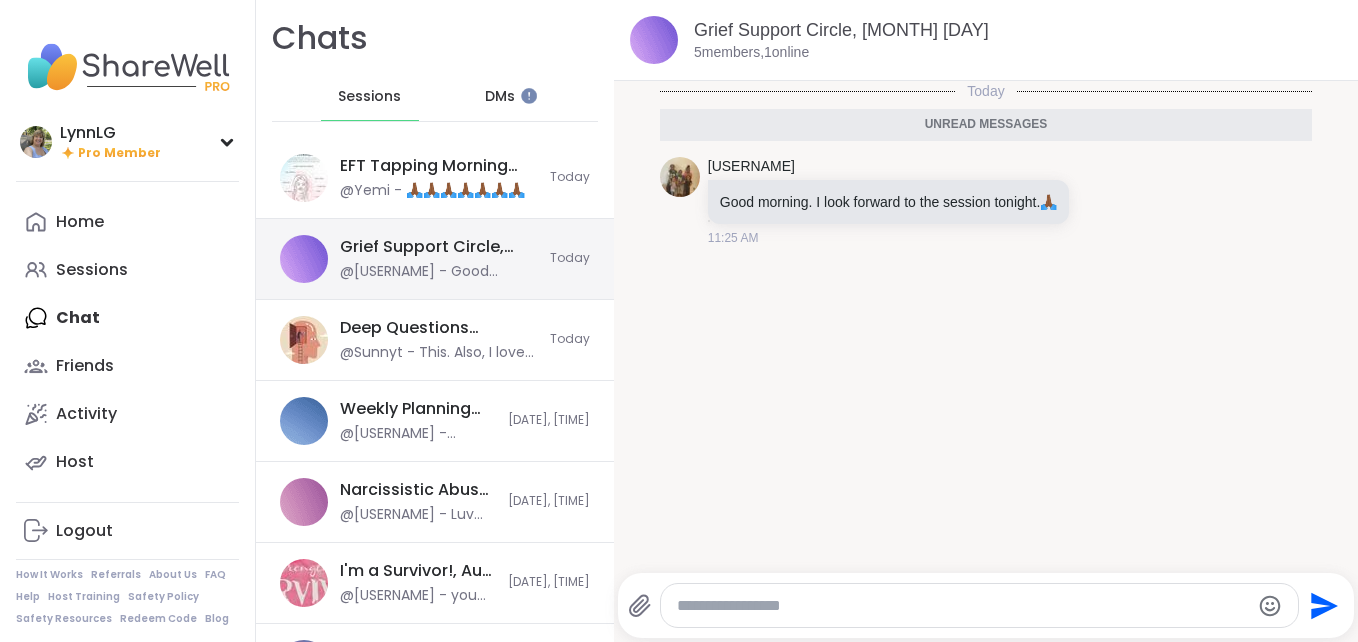 drag, startPoint x: 427, startPoint y: 272, endPoint x: 540, endPoint y: 253, distance: 114.58621 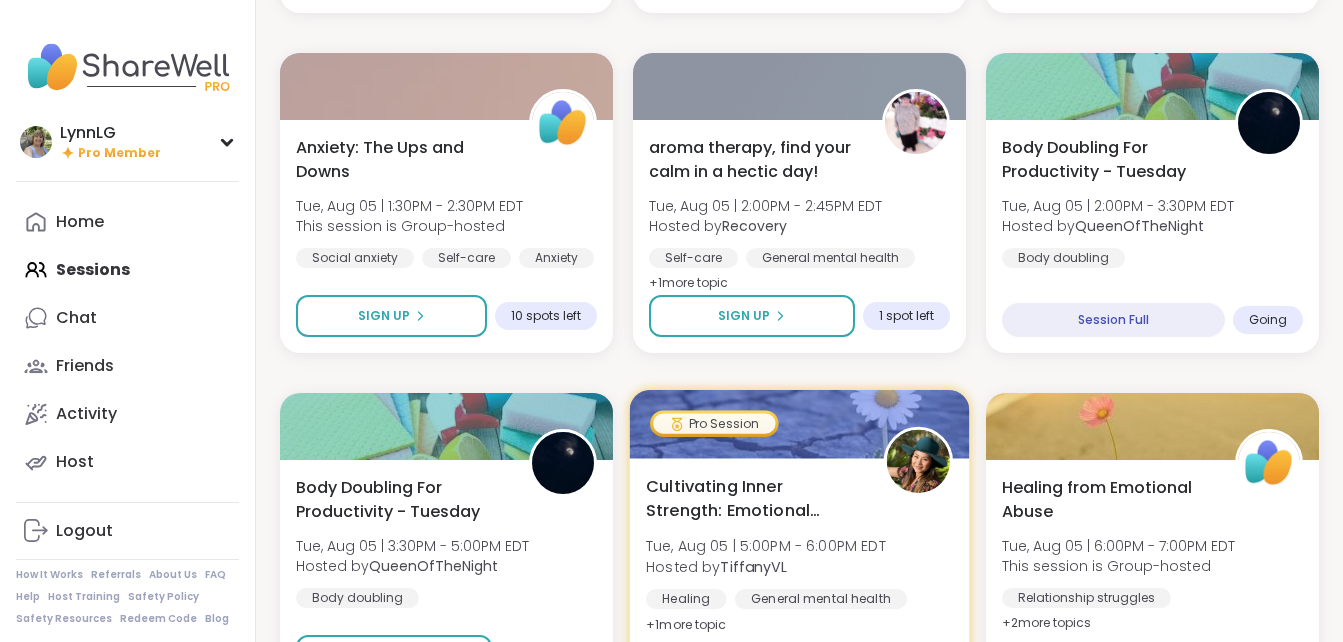 scroll, scrollTop: 598, scrollLeft: 0, axis: vertical 